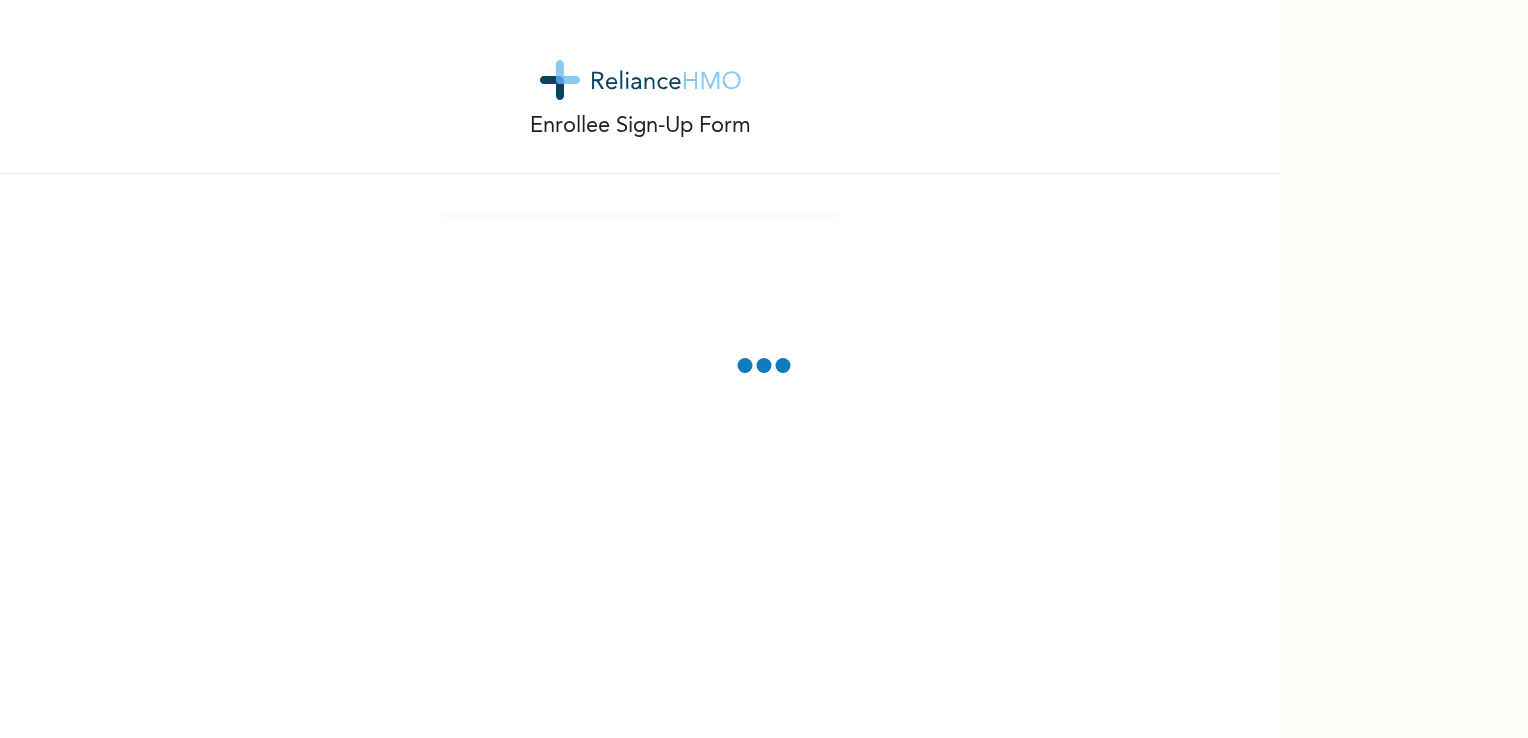 scroll, scrollTop: 0, scrollLeft: 0, axis: both 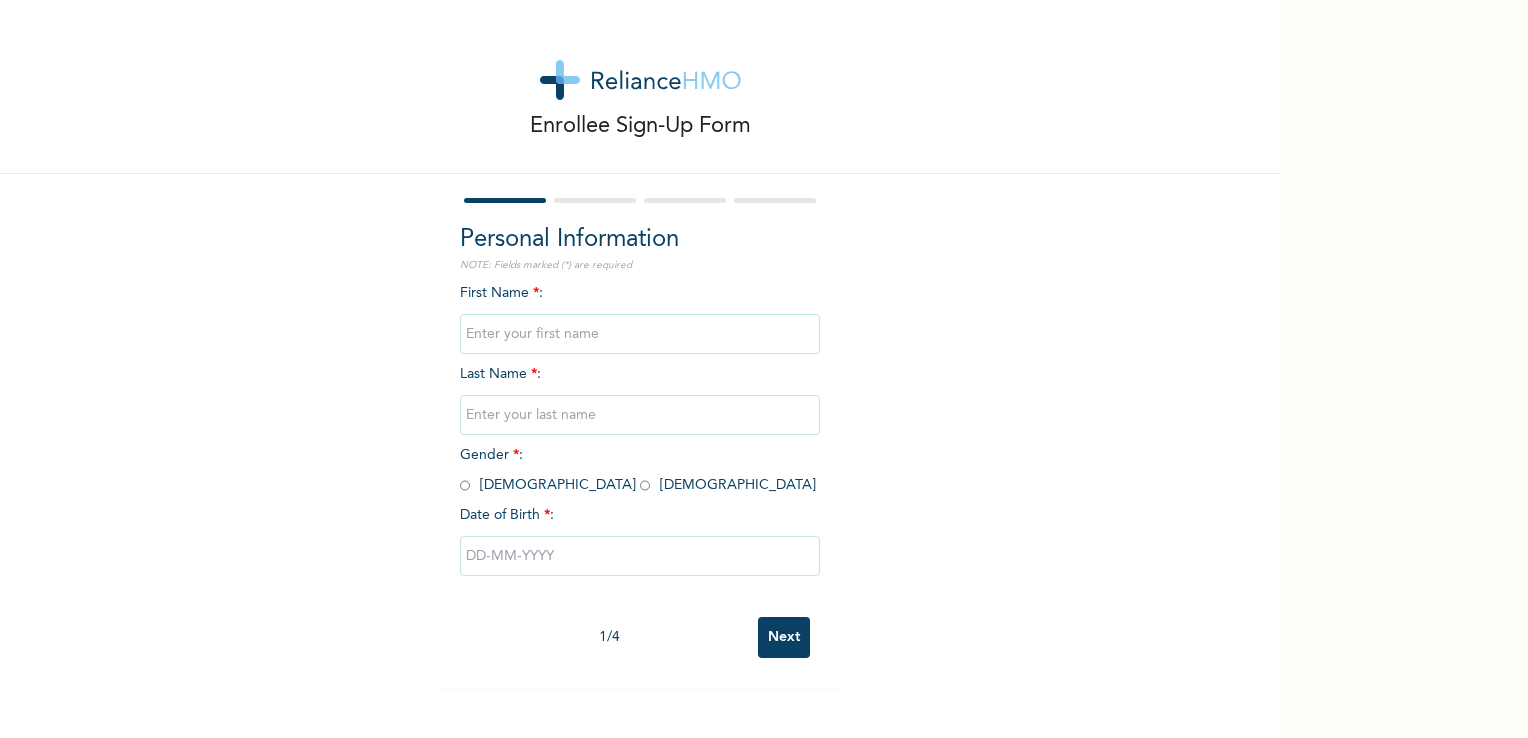 click at bounding box center (640, 334) 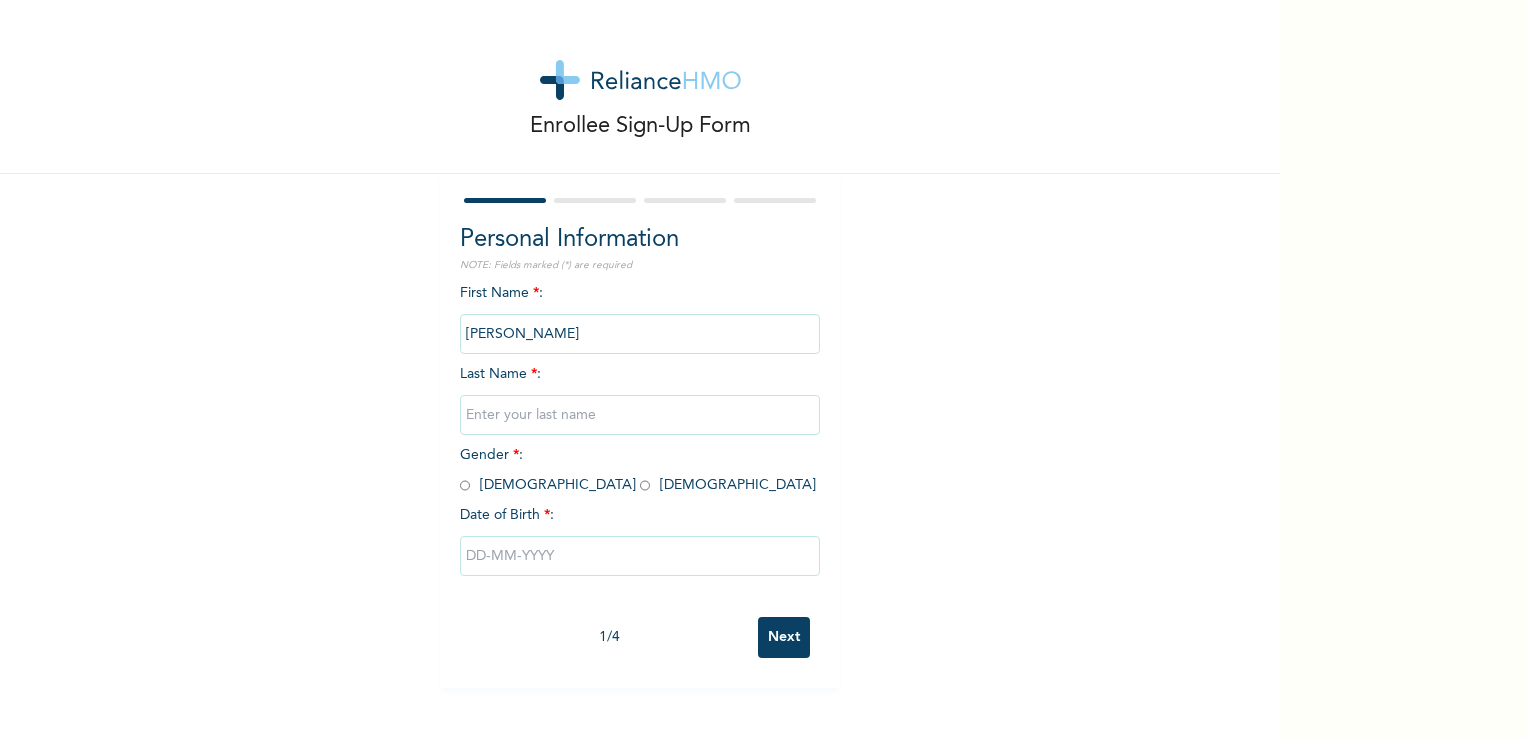 type on "ANYANWU" 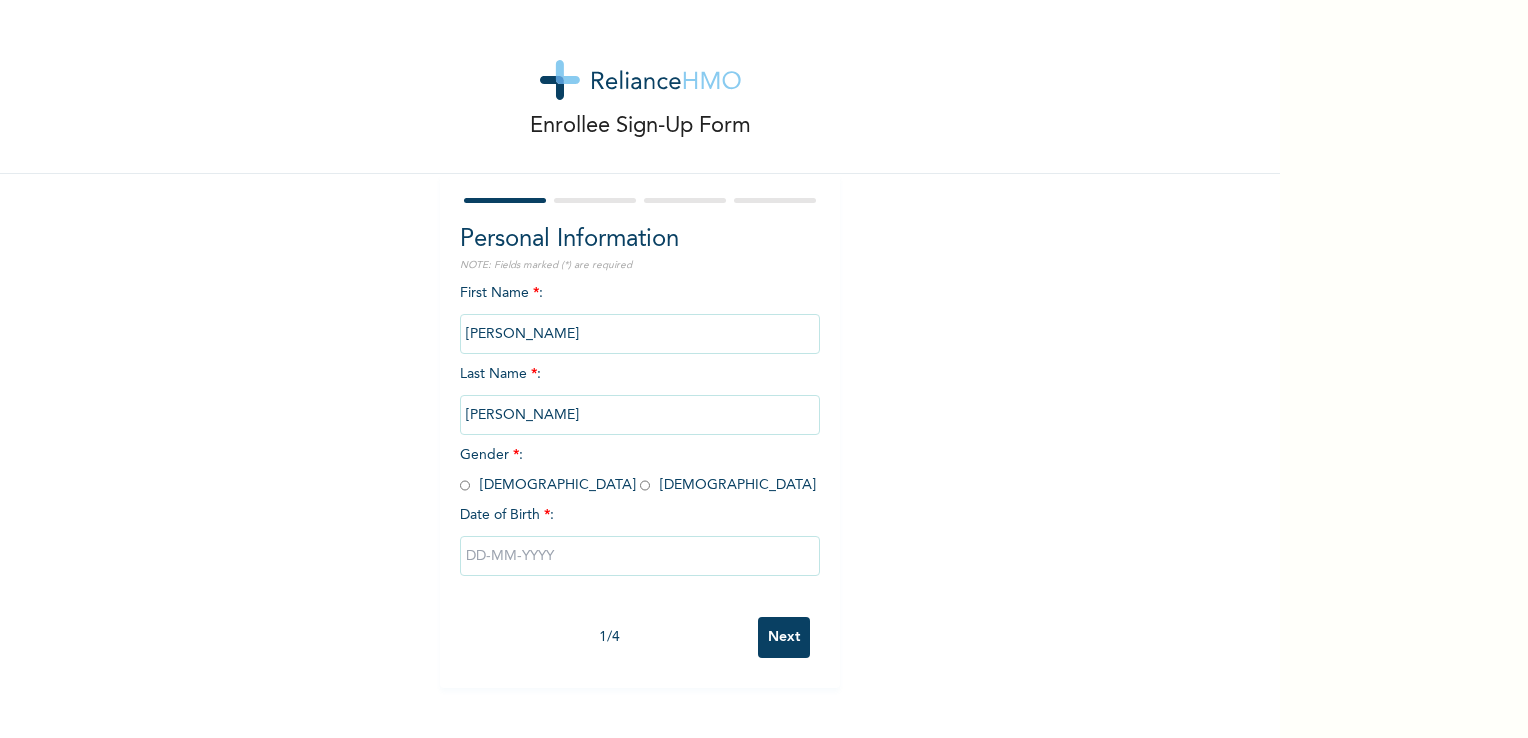 click at bounding box center (645, 485) 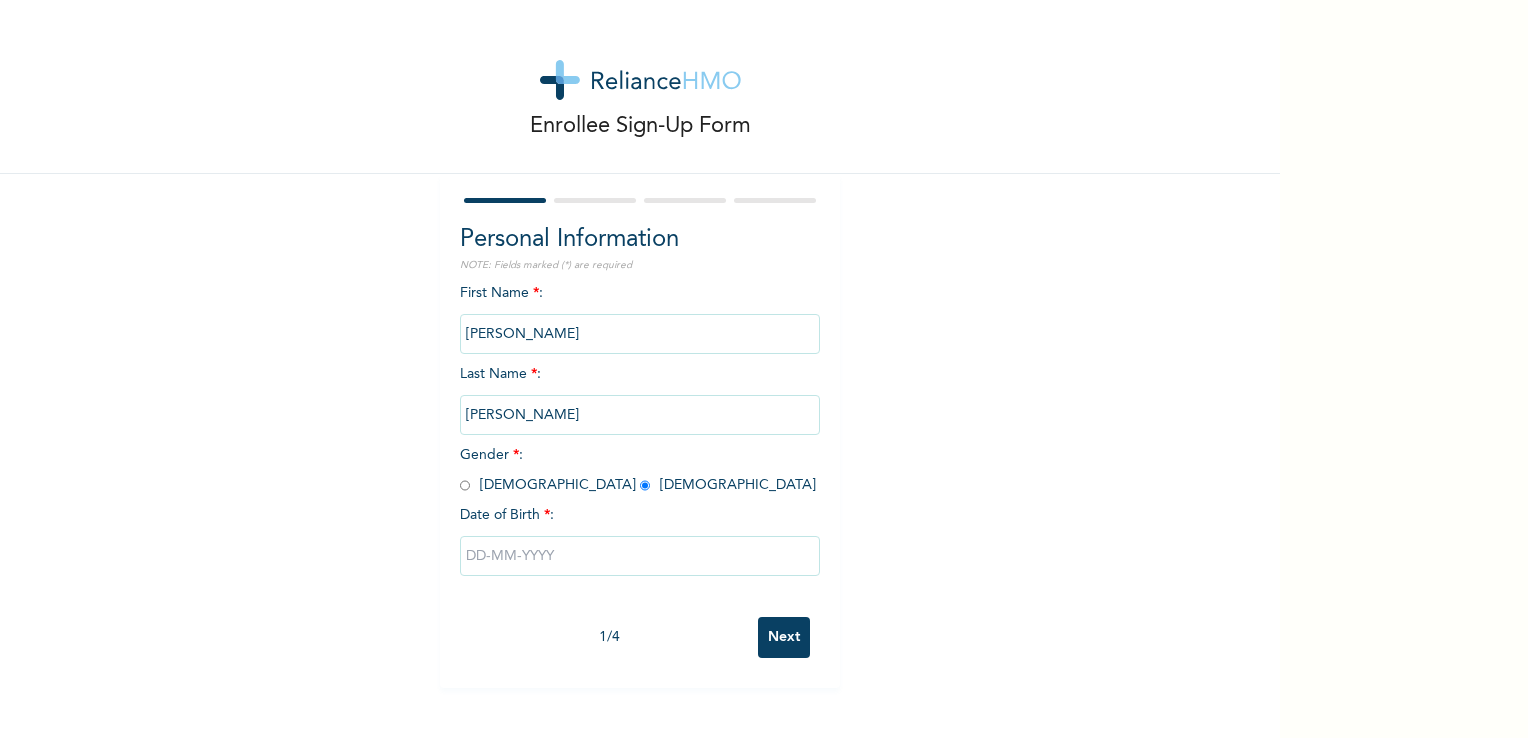 click at bounding box center [640, 556] 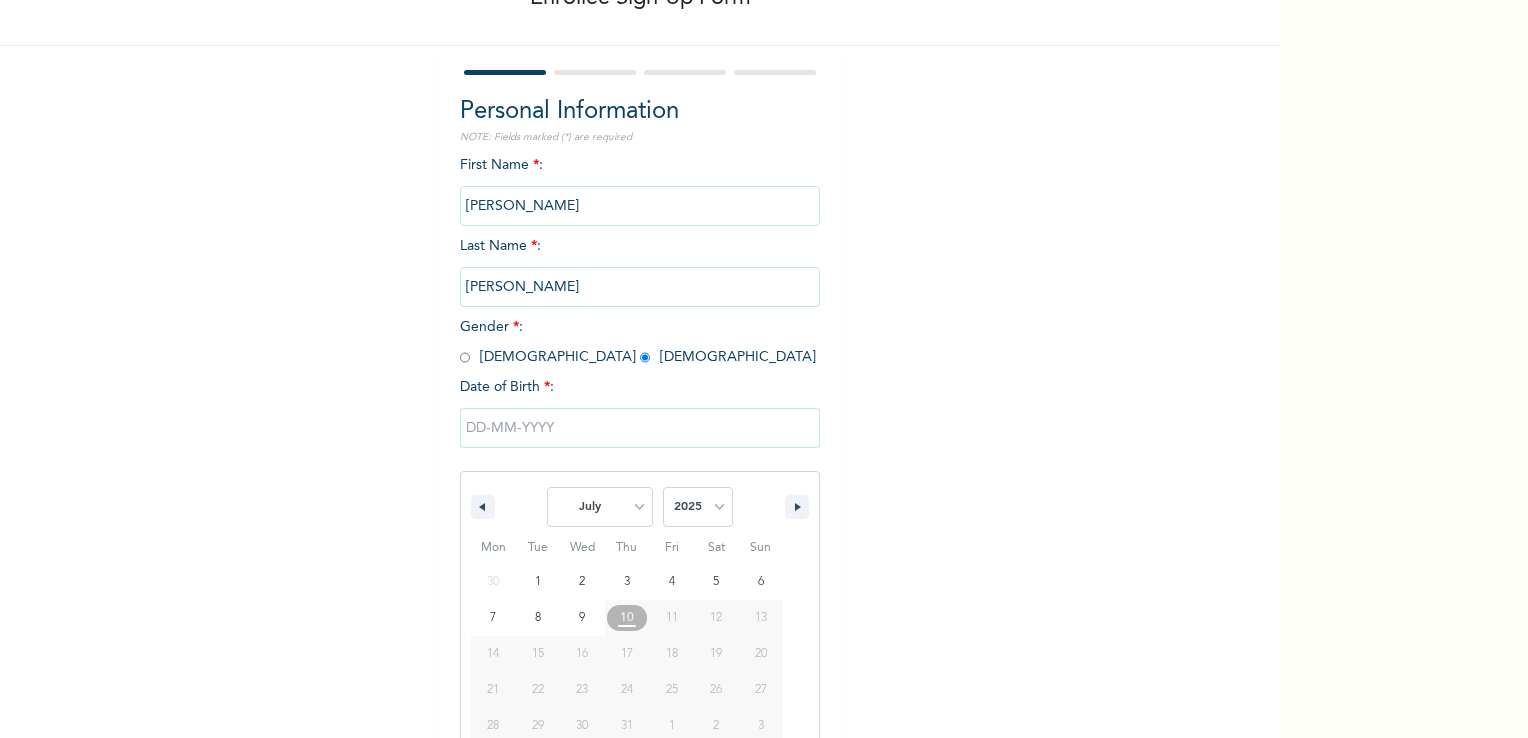 scroll, scrollTop: 170, scrollLeft: 0, axis: vertical 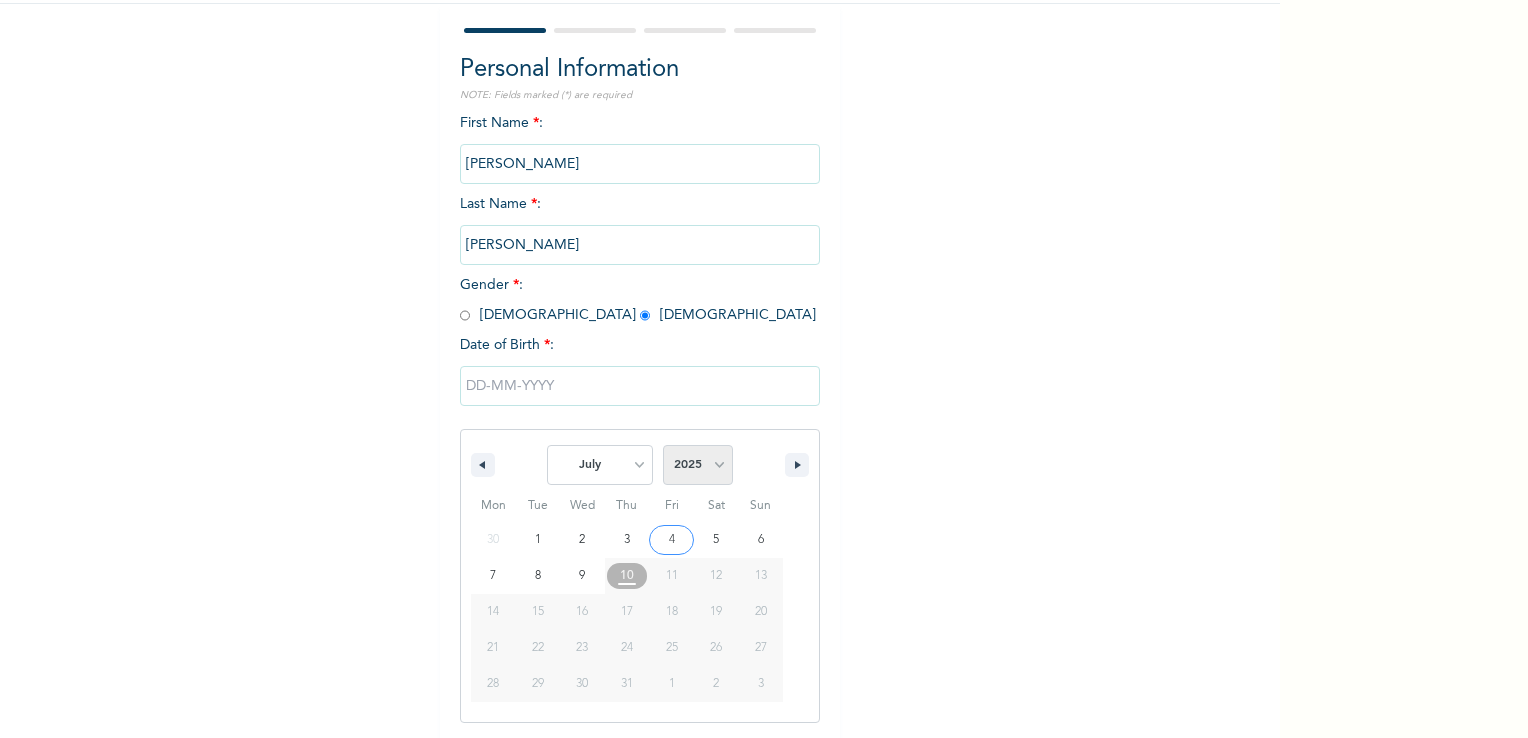 click on "2025 2024 2023 2022 2021 2020 2019 2018 2017 2016 2015 2014 2013 2012 2011 2010 2009 2008 2007 2006 2005 2004 2003 2002 2001 2000 1999 1998 1997 1996 1995 1994 1993 1992 1991 1990 1989 1988 1987 1986 1985 1984 1983 1982 1981 1980 1979 1978 1977 1976 1975 1974 1973 1972 1971 1970 1969 1968 1967 1966 1965 1964 1963 1962 1961 1960 1959 1958 1957 1956 1955 1954 1953 1952 1951 1950 1949 1948 1947 1946 1945 1944 1943 1942 1941 1940 1939 1938 1937 1936 1935 1934 1933 1932 1931 1930 1929 1928 1927 1926 1925 1924 1923 1922 1921 1920 1919 1918 1917 1916 1915 1914 1913 1912 1911 1910 1909 1908 1907 1906 1905" at bounding box center [698, 465] 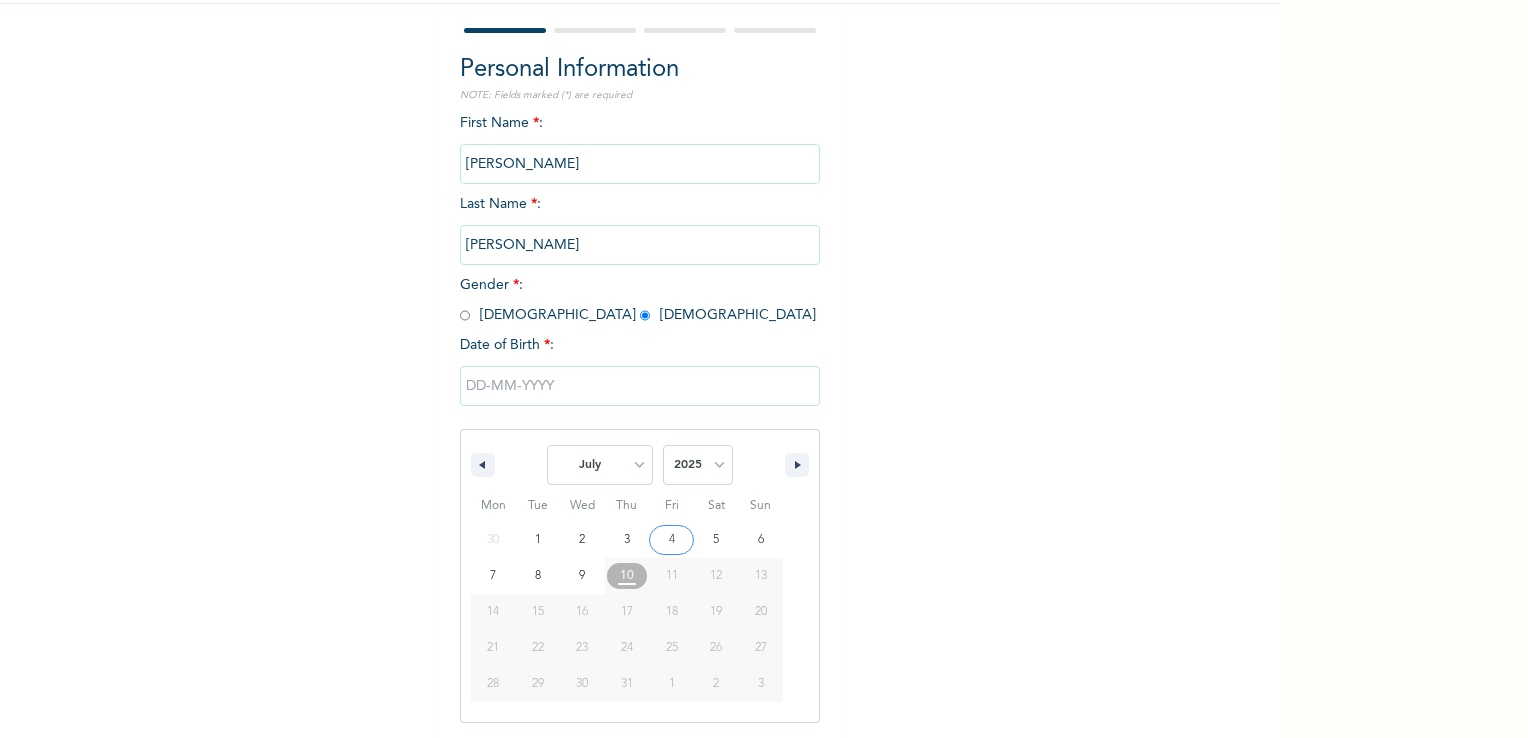 select on "2009" 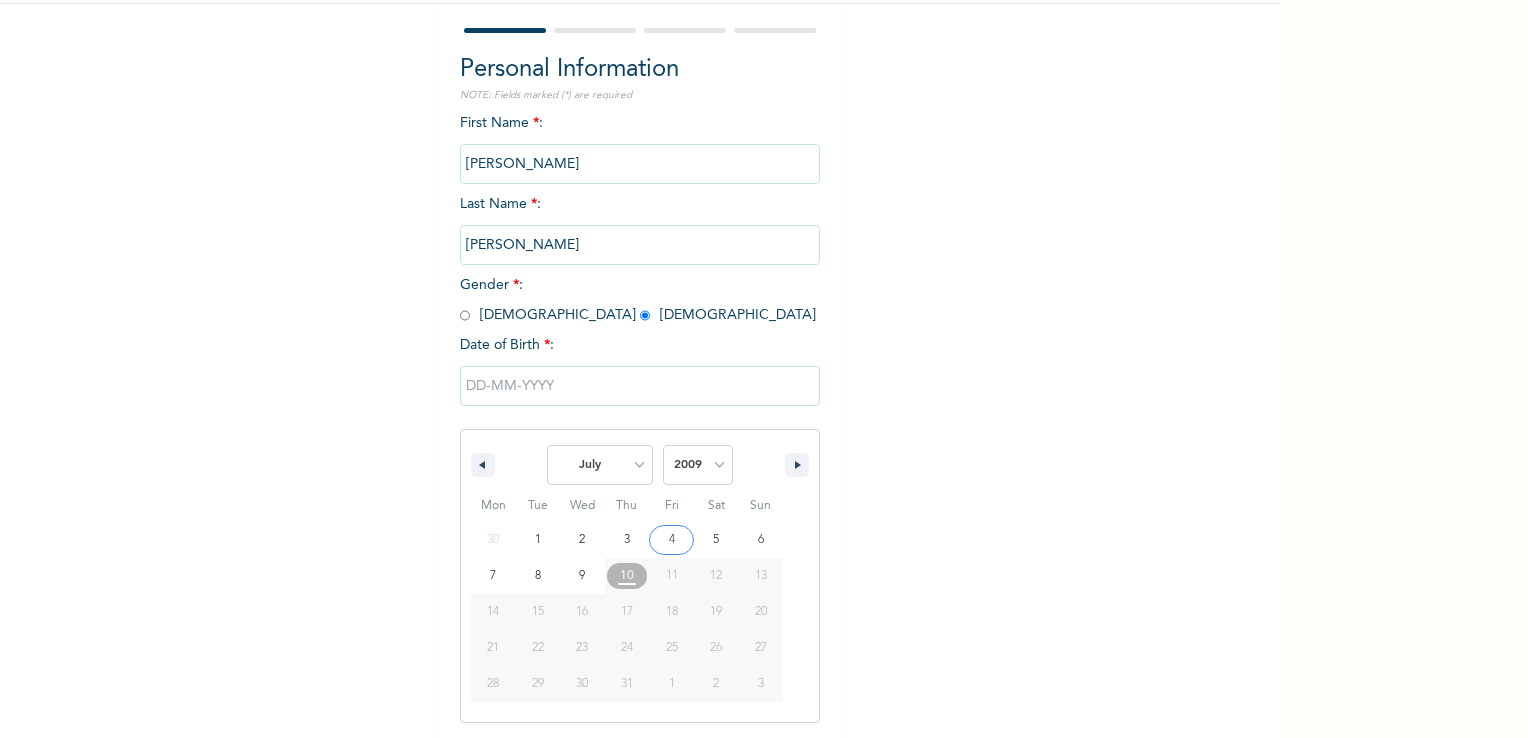 click on "2025 2024 2023 2022 2021 2020 2019 2018 2017 2016 2015 2014 2013 2012 2011 2010 2009 2008 2007 2006 2005 2004 2003 2002 2001 2000 1999 1998 1997 1996 1995 1994 1993 1992 1991 1990 1989 1988 1987 1986 1985 1984 1983 1982 1981 1980 1979 1978 1977 1976 1975 1974 1973 1972 1971 1970 1969 1968 1967 1966 1965 1964 1963 1962 1961 1960 1959 1958 1957 1956 1955 1954 1953 1952 1951 1950 1949 1948 1947 1946 1945 1944 1943 1942 1941 1940 1939 1938 1937 1936 1935 1934 1933 1932 1931 1930 1929 1928 1927 1926 1925 1924 1923 1922 1921 1920 1919 1918 1917 1916 1915 1914 1913 1912 1911 1910 1909 1908 1907 1906 1905" at bounding box center (698, 465) 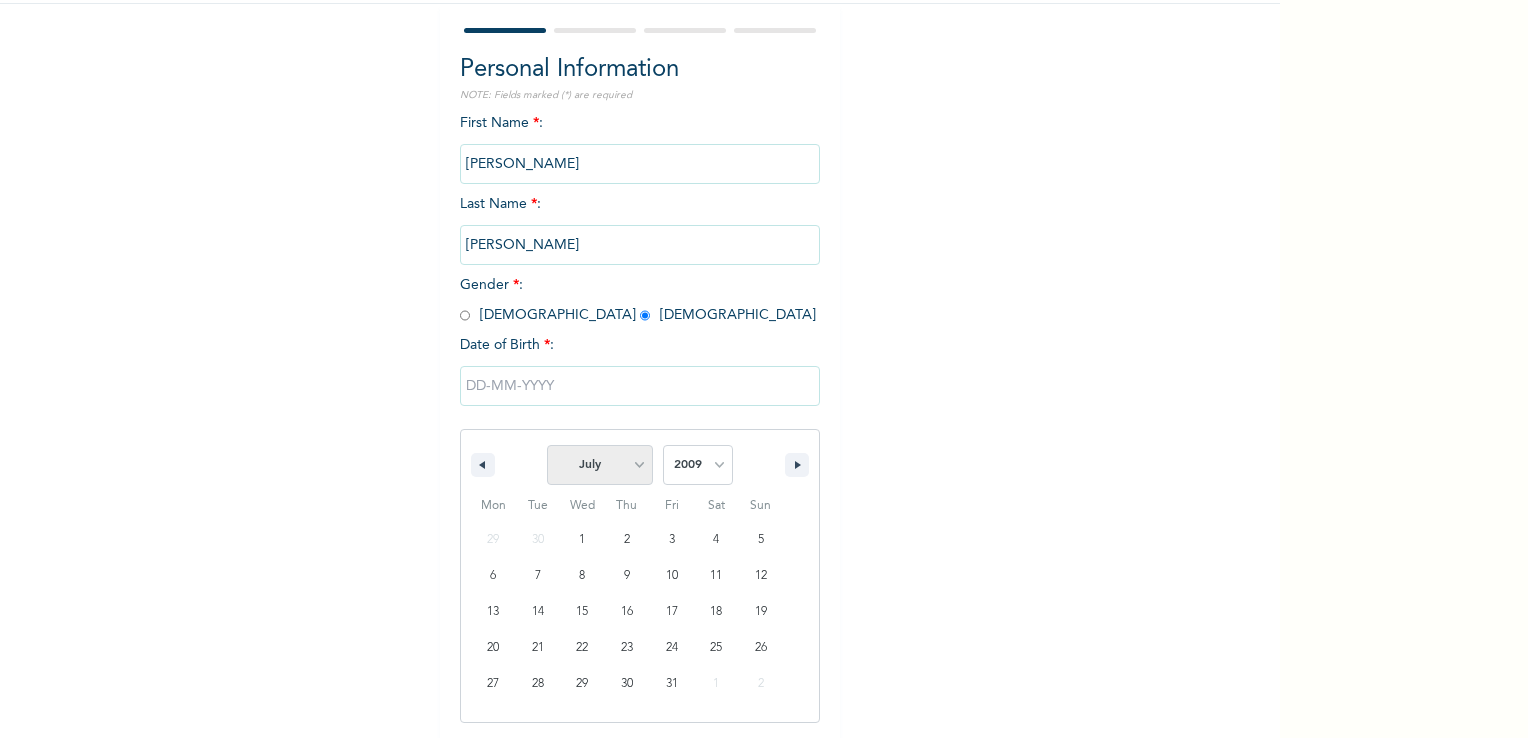 click on "January February March April May June July August September October November December" at bounding box center [600, 465] 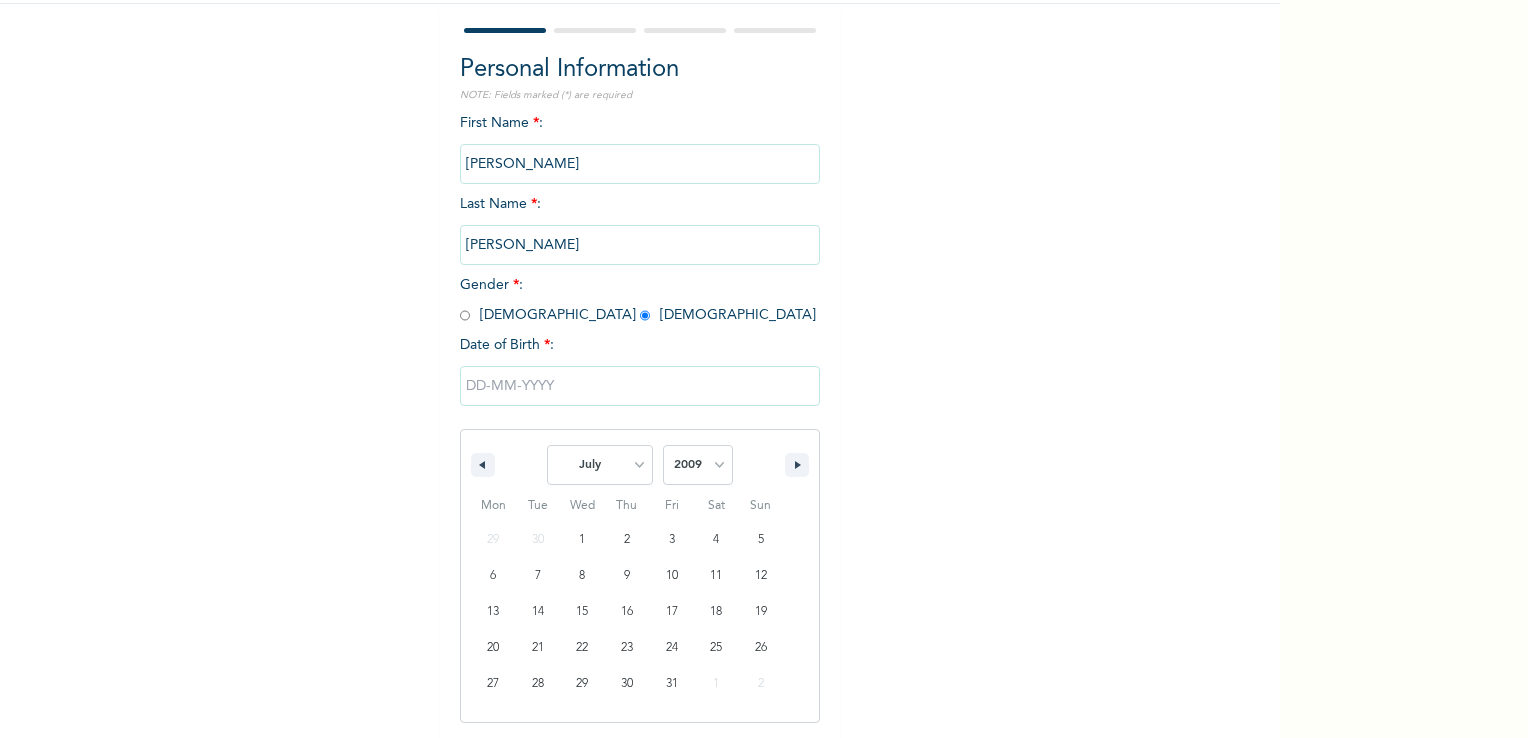 select on "9" 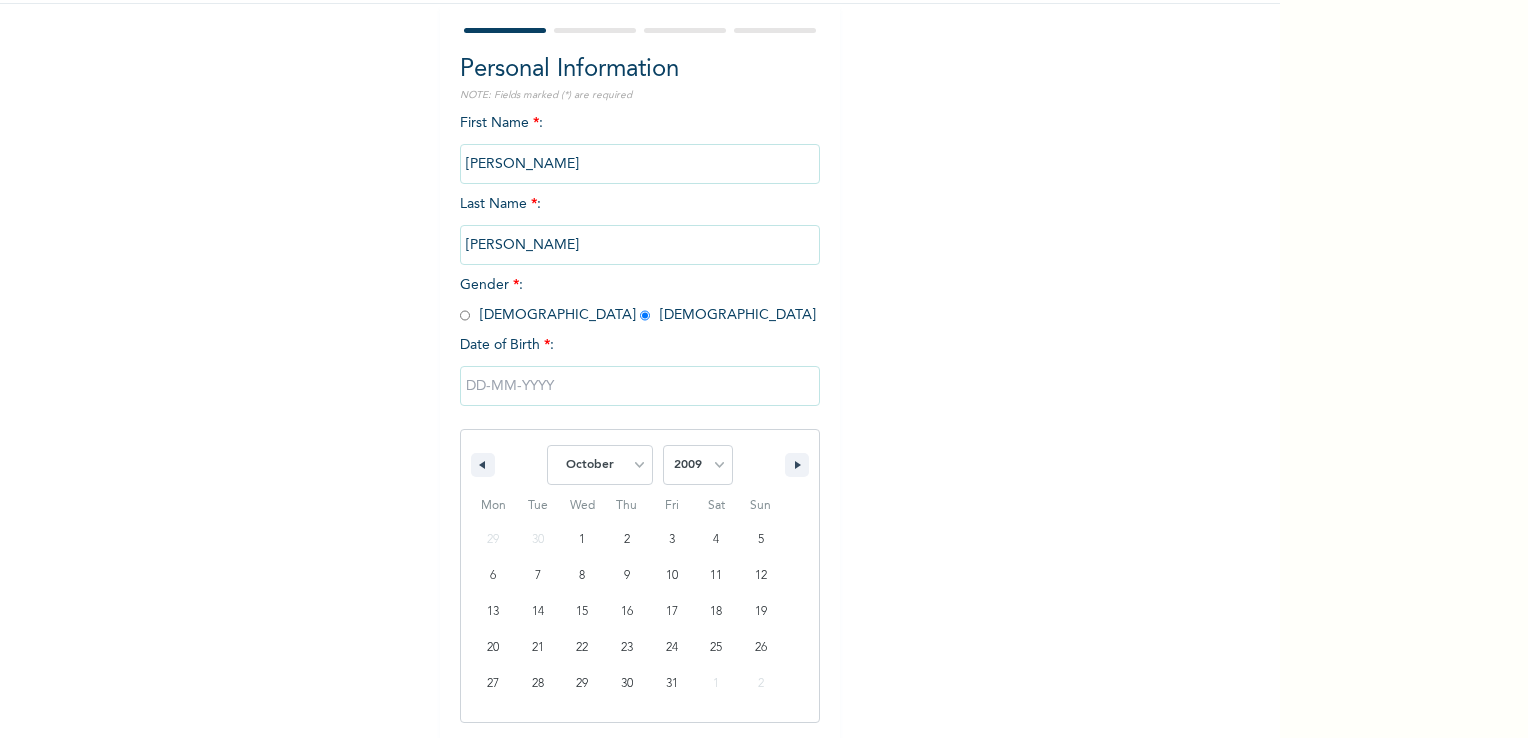 click on "January February March April May June July August September October November December" at bounding box center [600, 465] 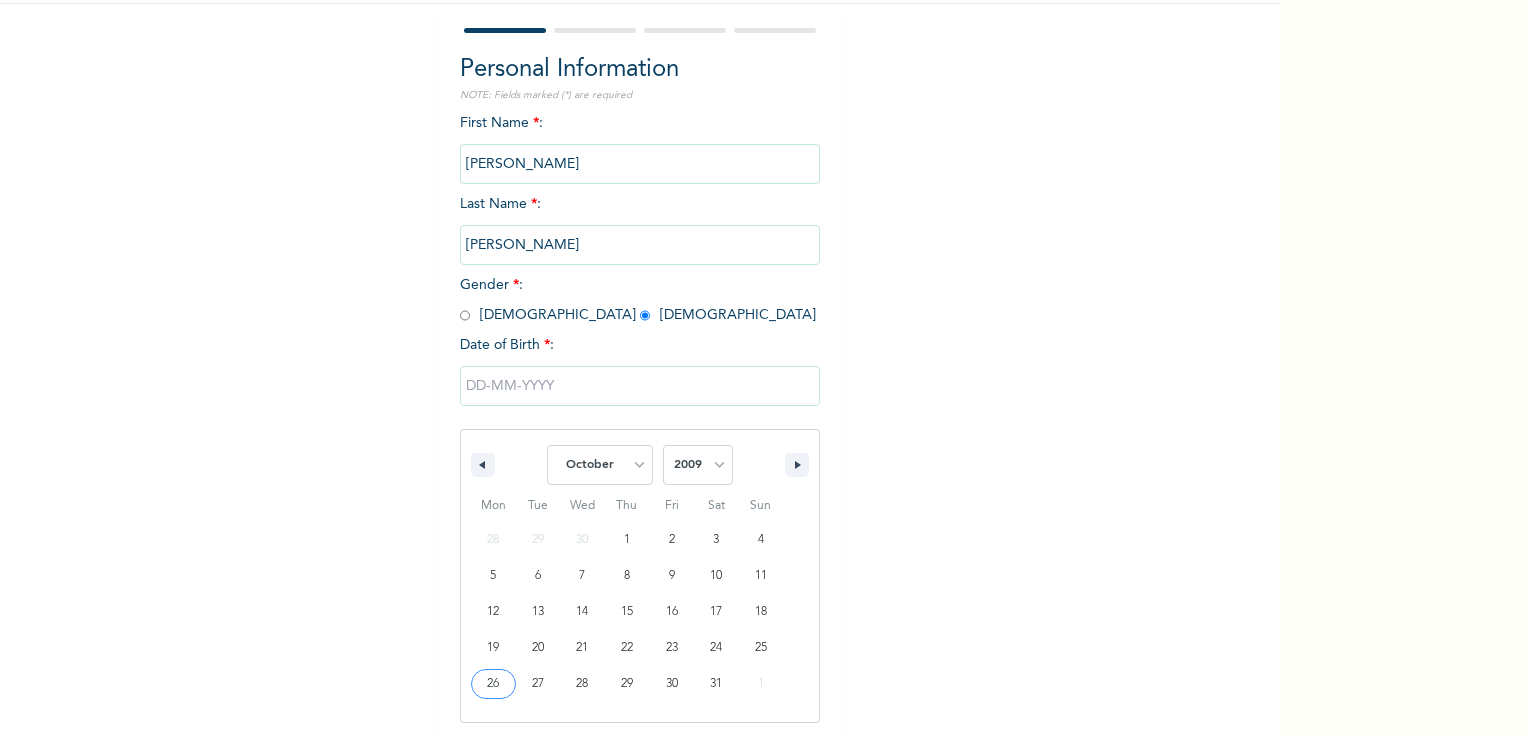 type on "10/26/2009" 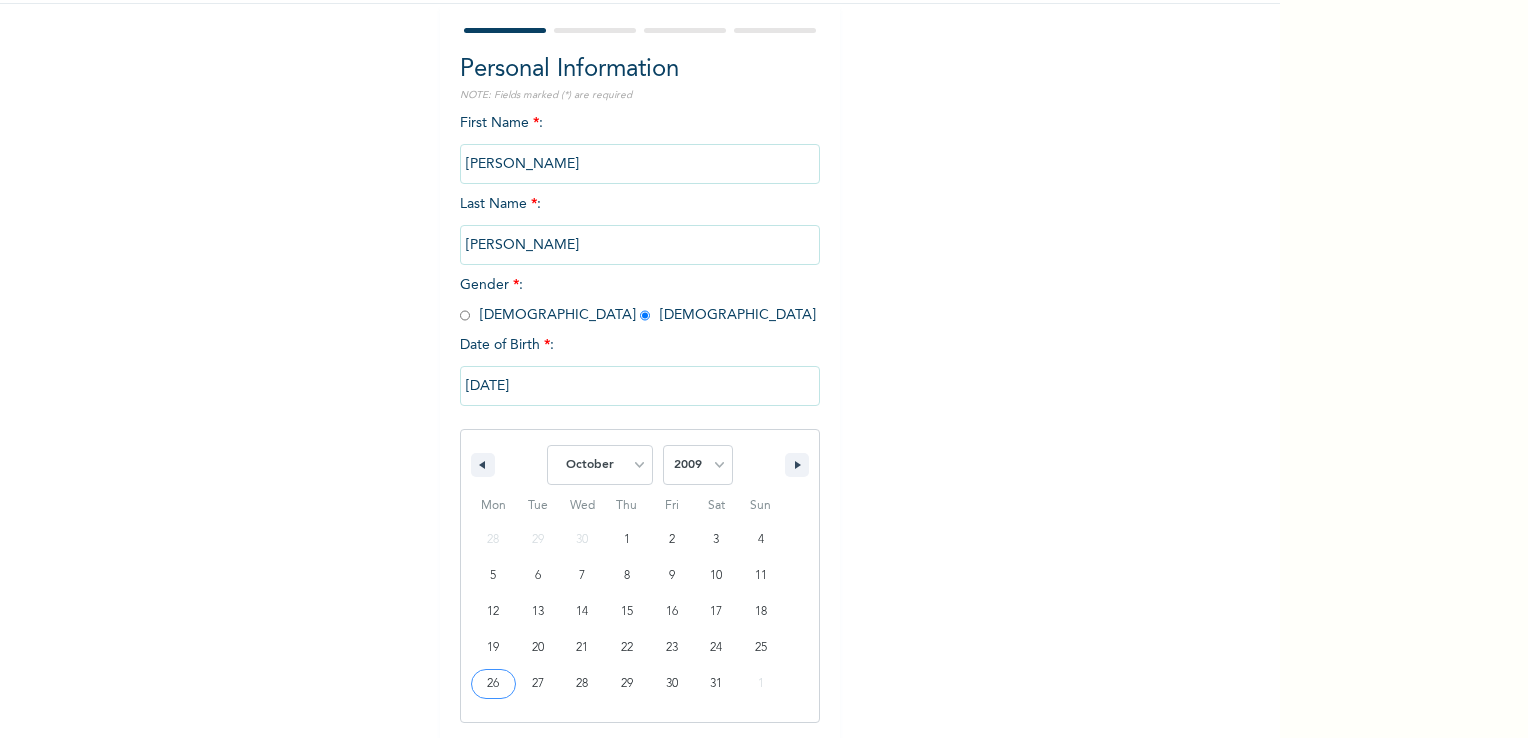 scroll, scrollTop: 0, scrollLeft: 0, axis: both 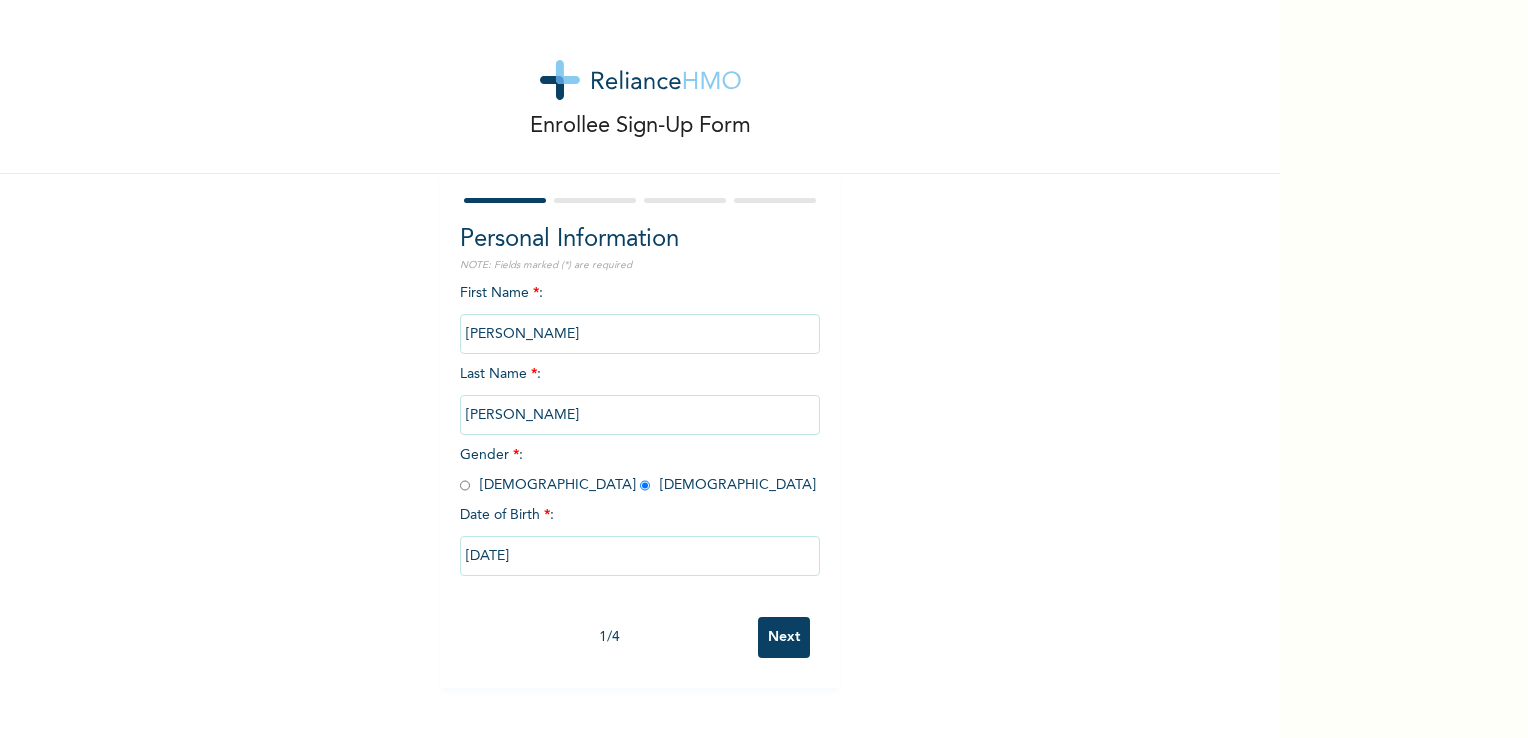 click on "Next" at bounding box center [784, 637] 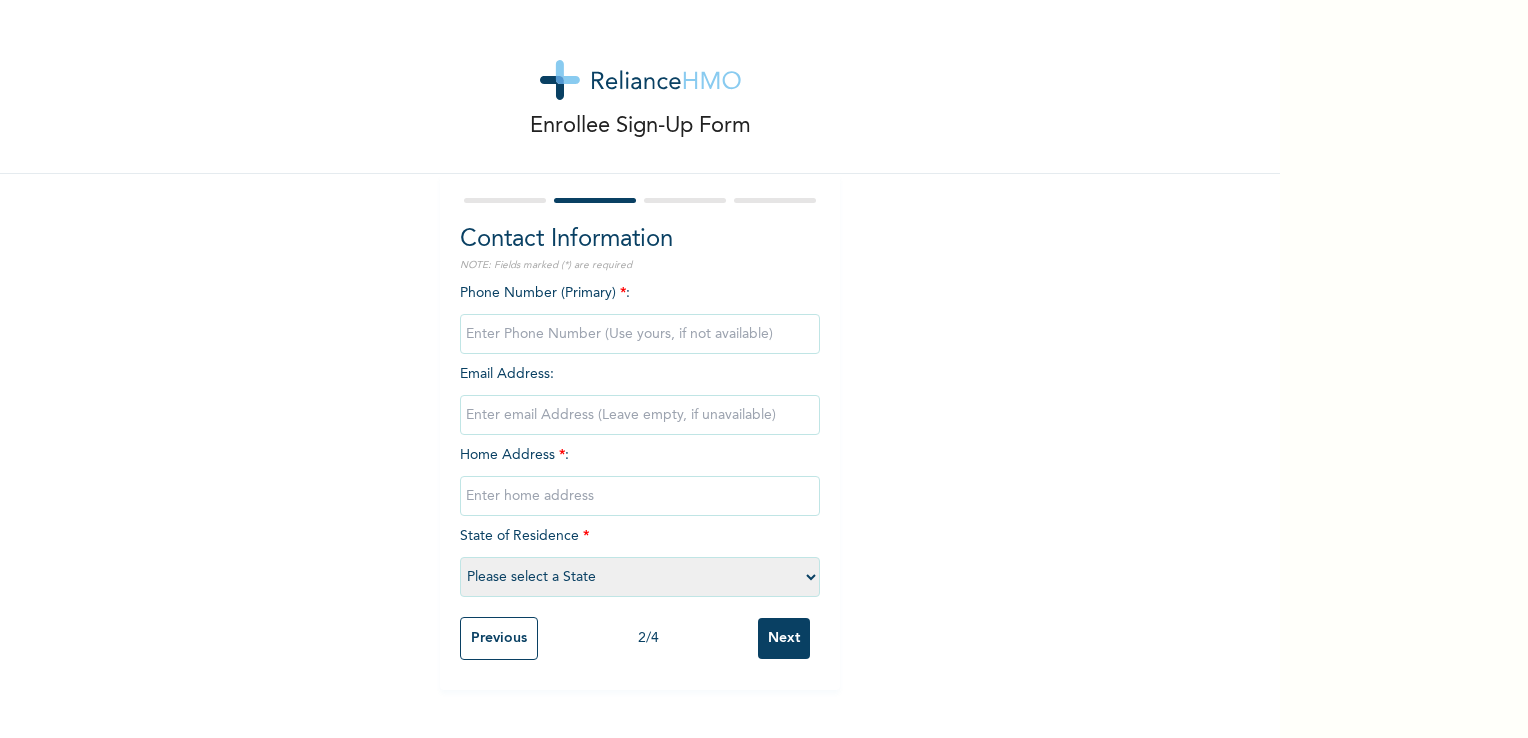 click at bounding box center [640, 334] 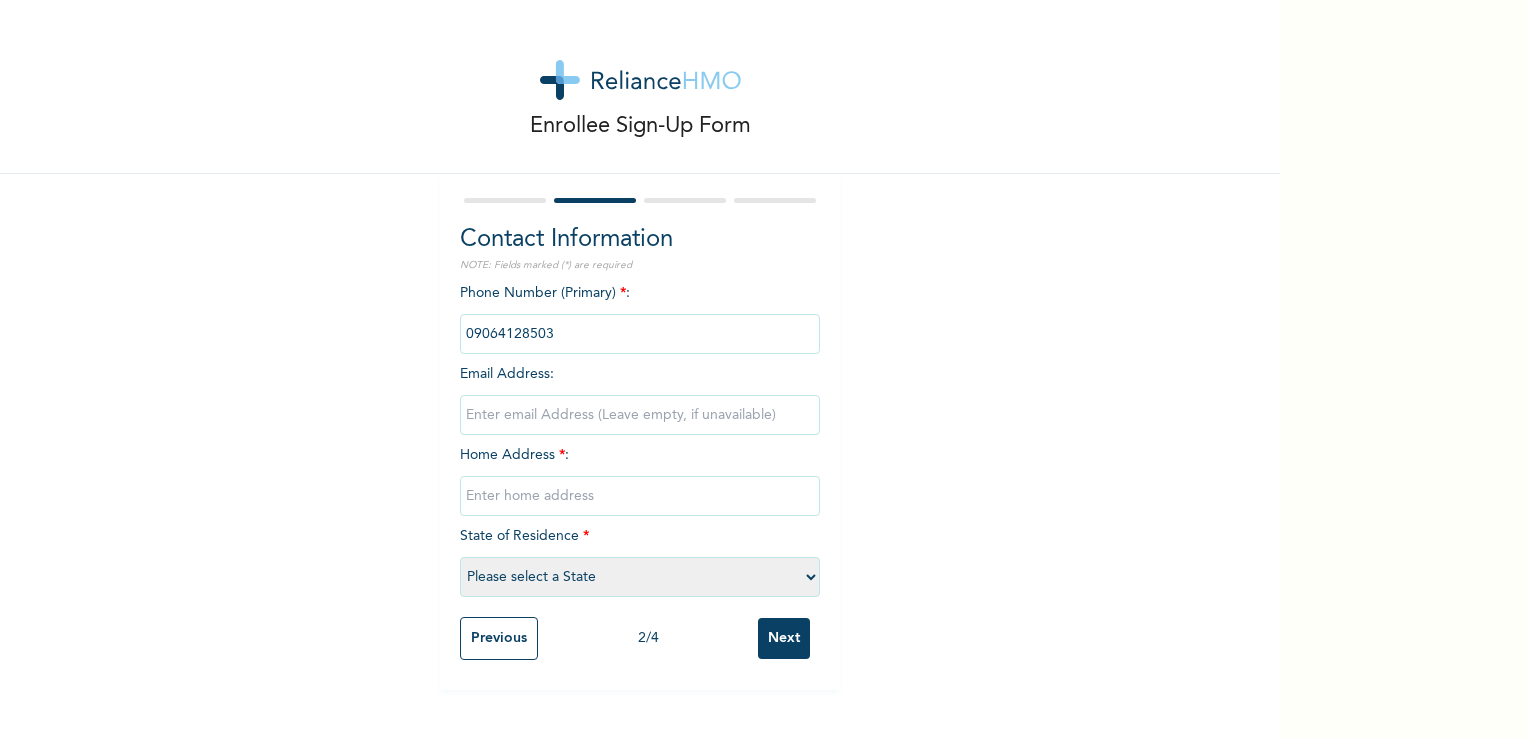 type on "emekanwanevu@yahoo.com" 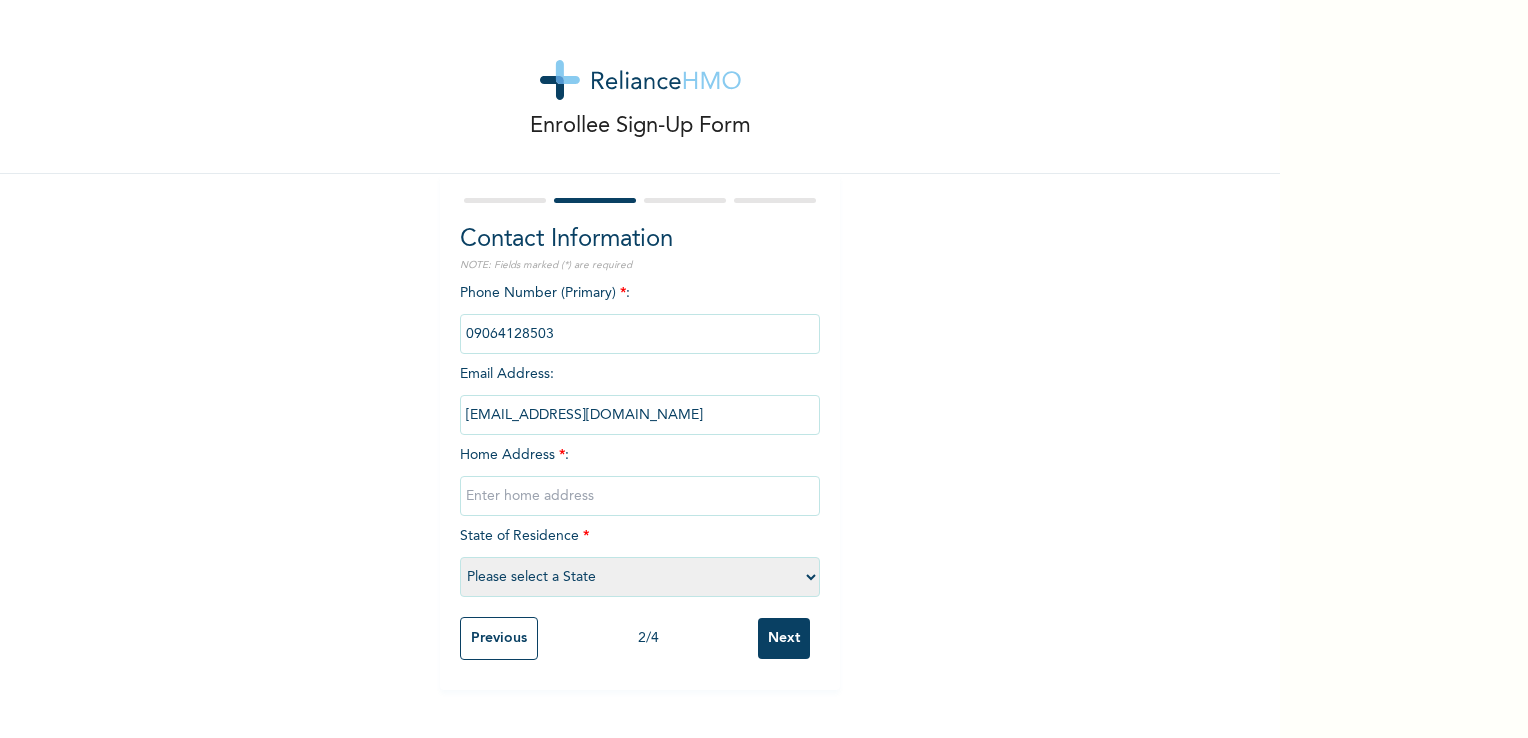 type on "BLOCK 3, HOUSE 30. UNITY ESTATE RUMUODARA" 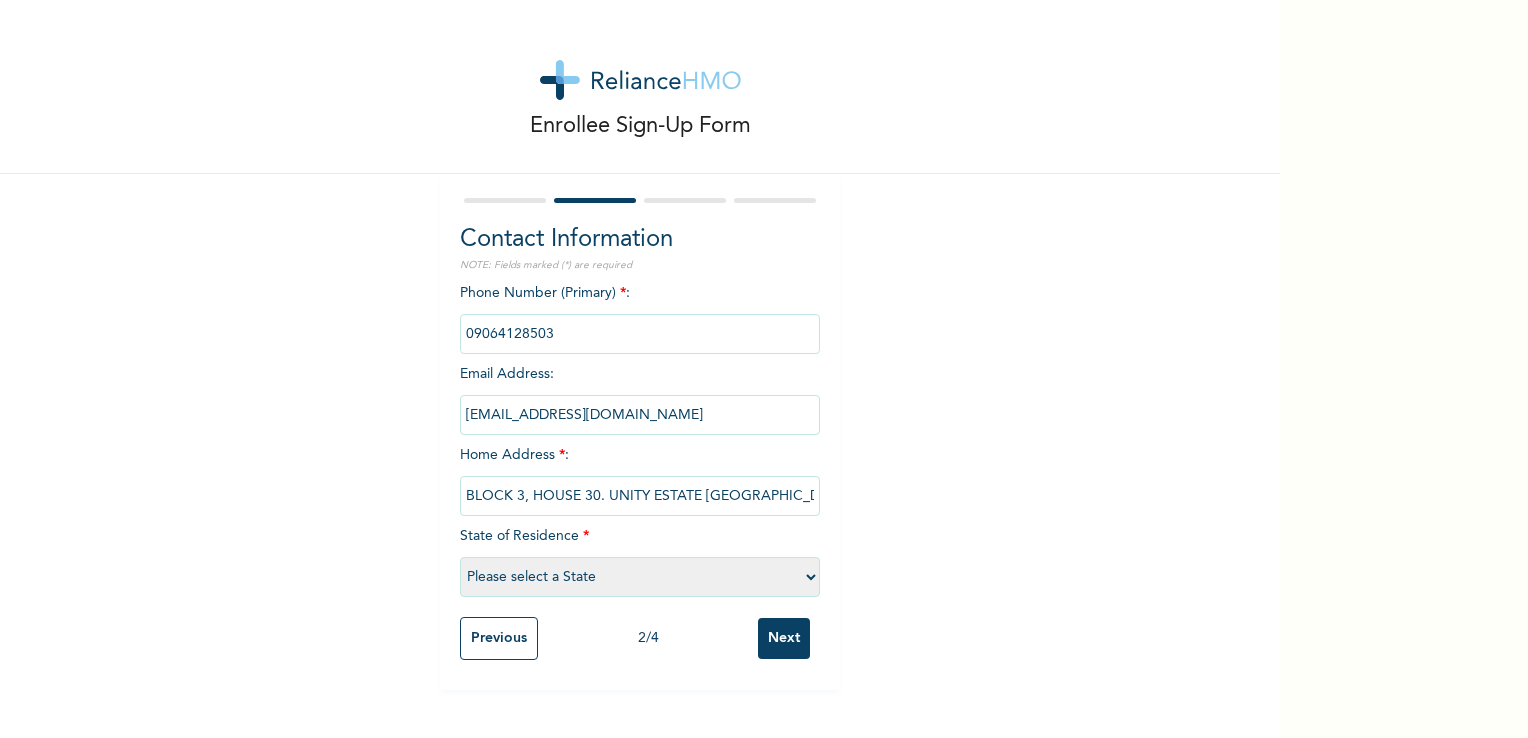 select on "33" 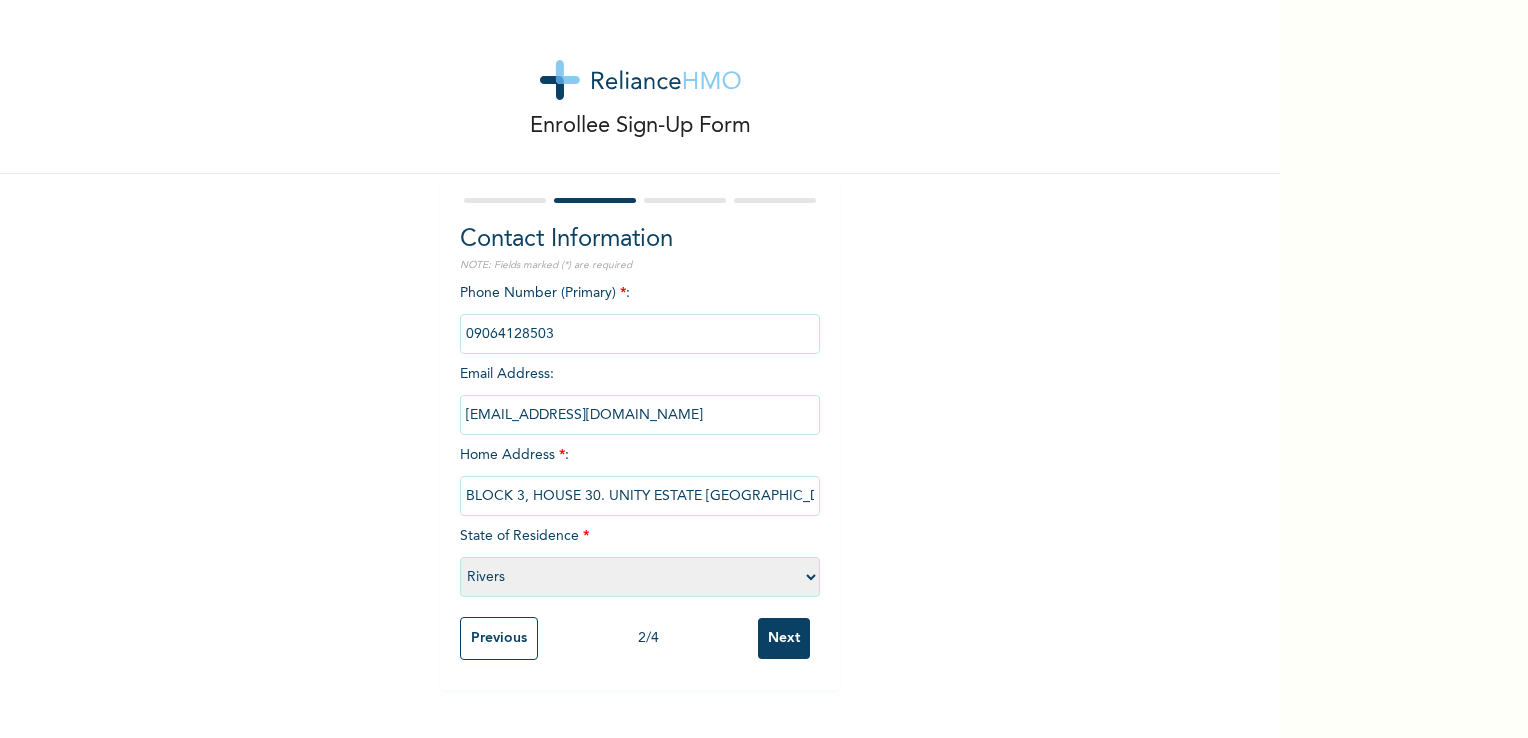 click on "Next" at bounding box center [784, 638] 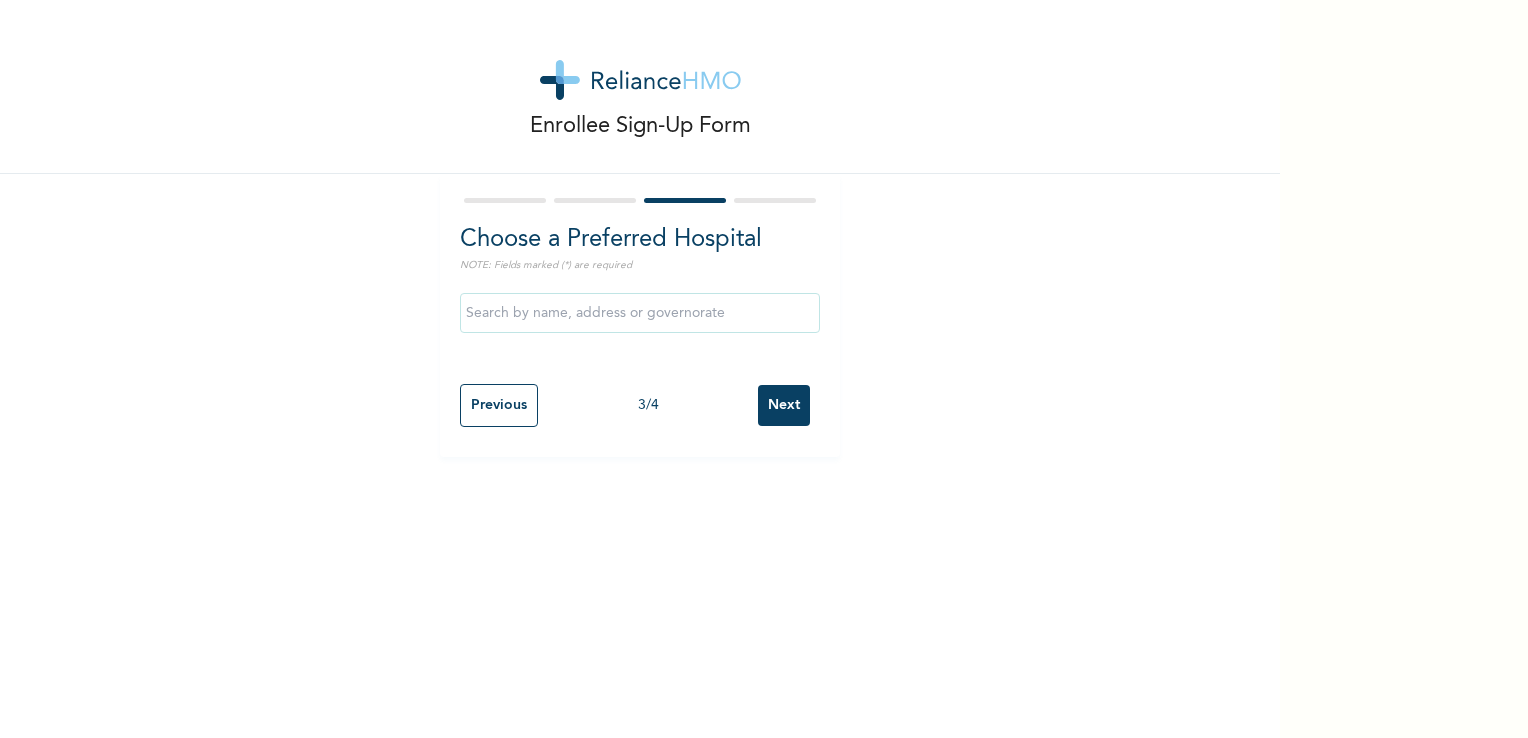 click at bounding box center (640, 313) 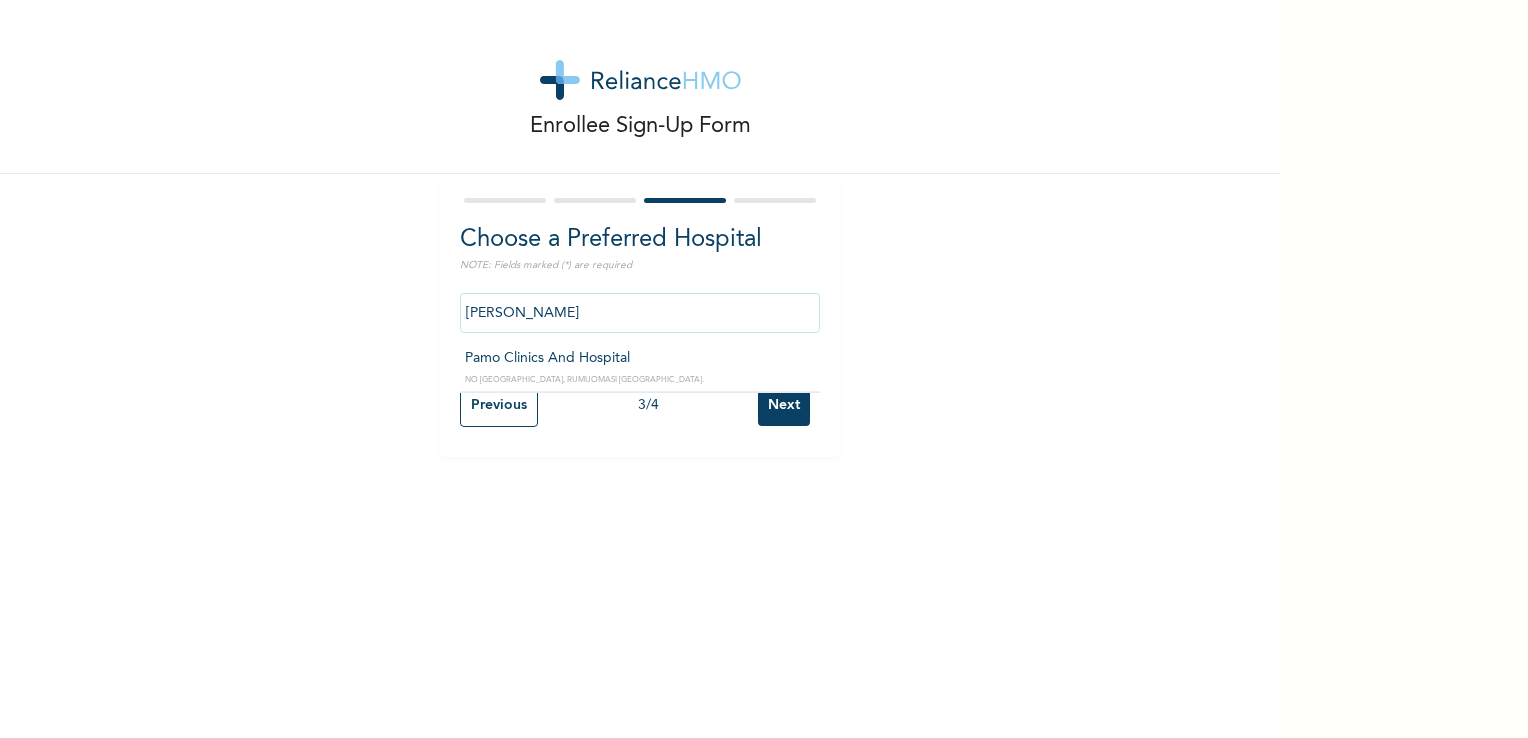 type on "Pamo Clinics And Hospital" 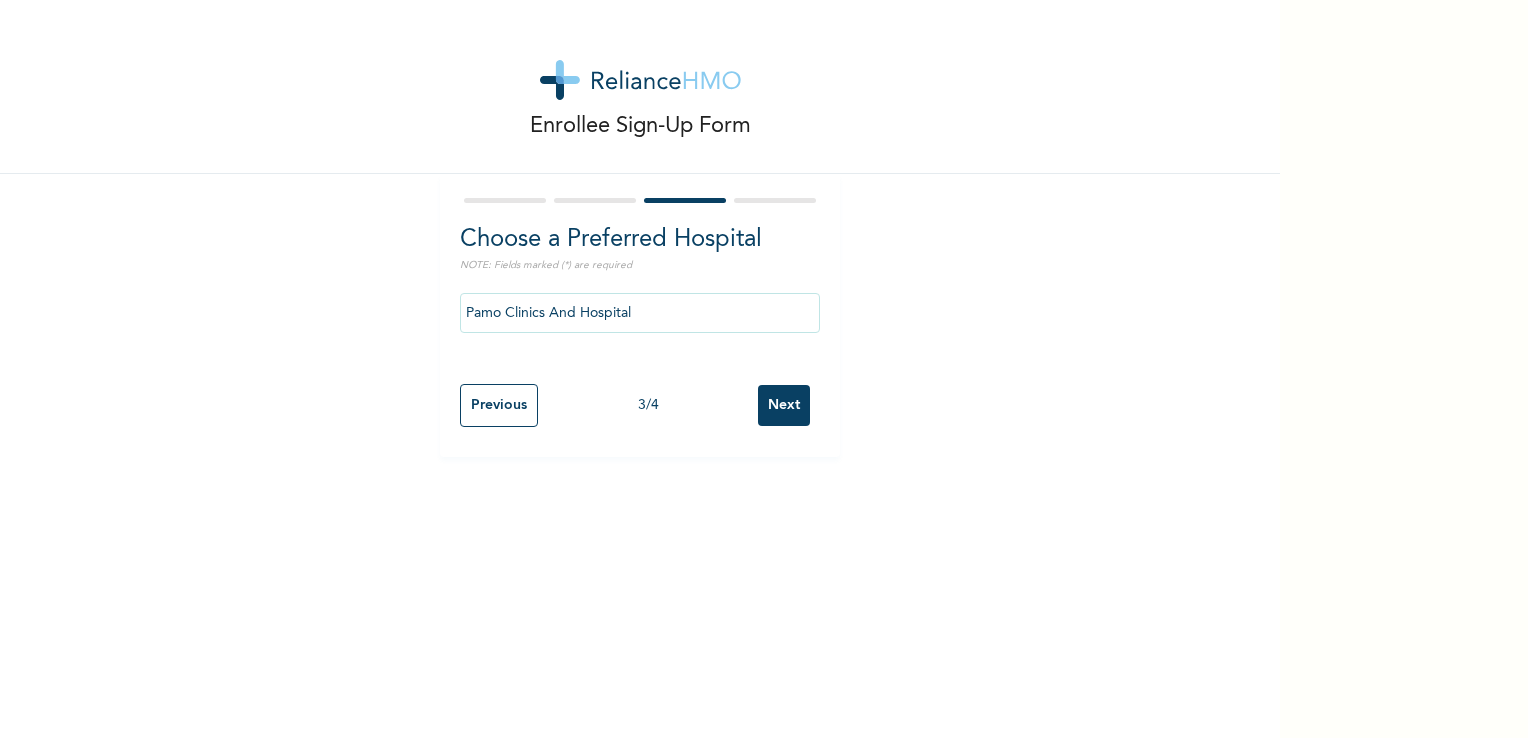click on "Next" at bounding box center (784, 405) 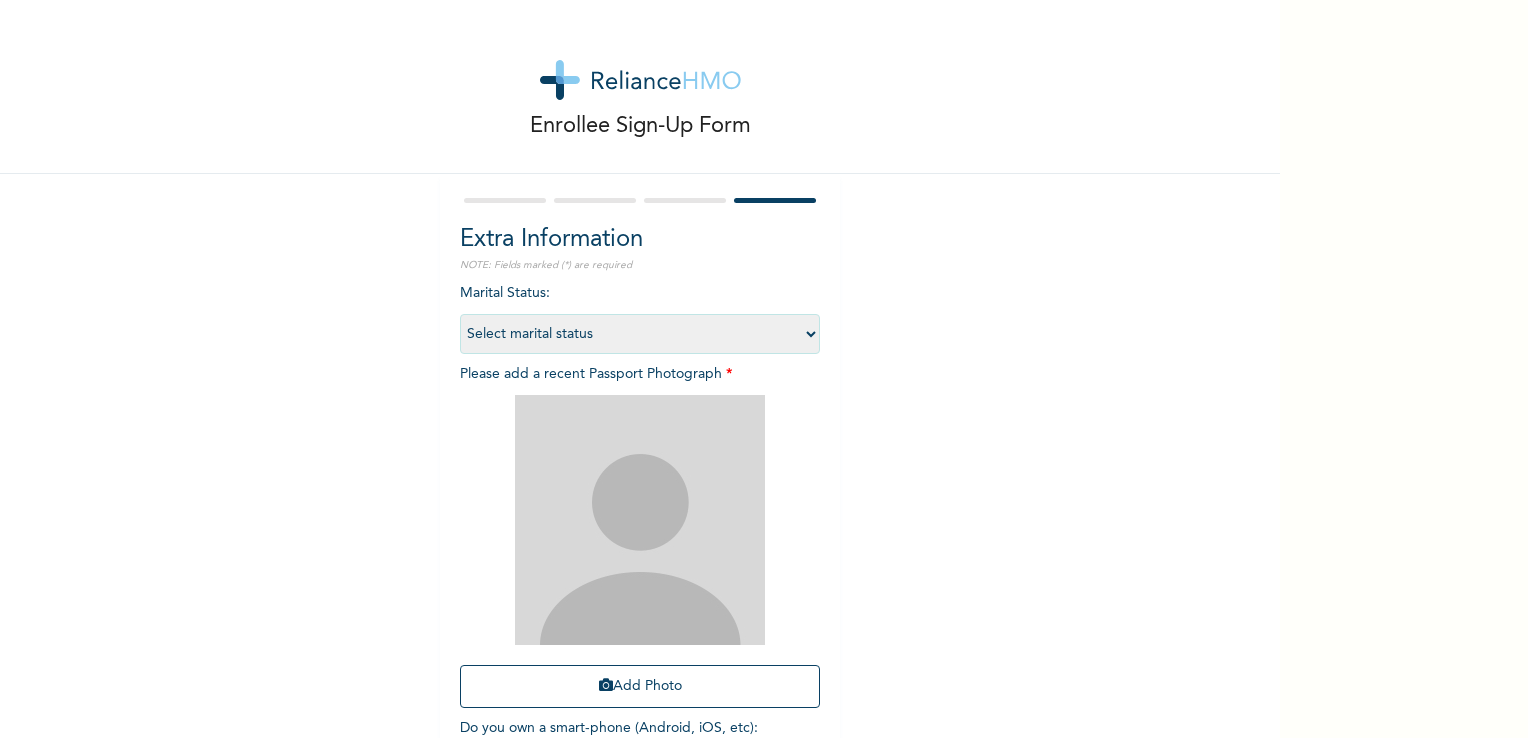 click on "Select marital status Single Married Divorced Widow/Widower" at bounding box center [640, 334] 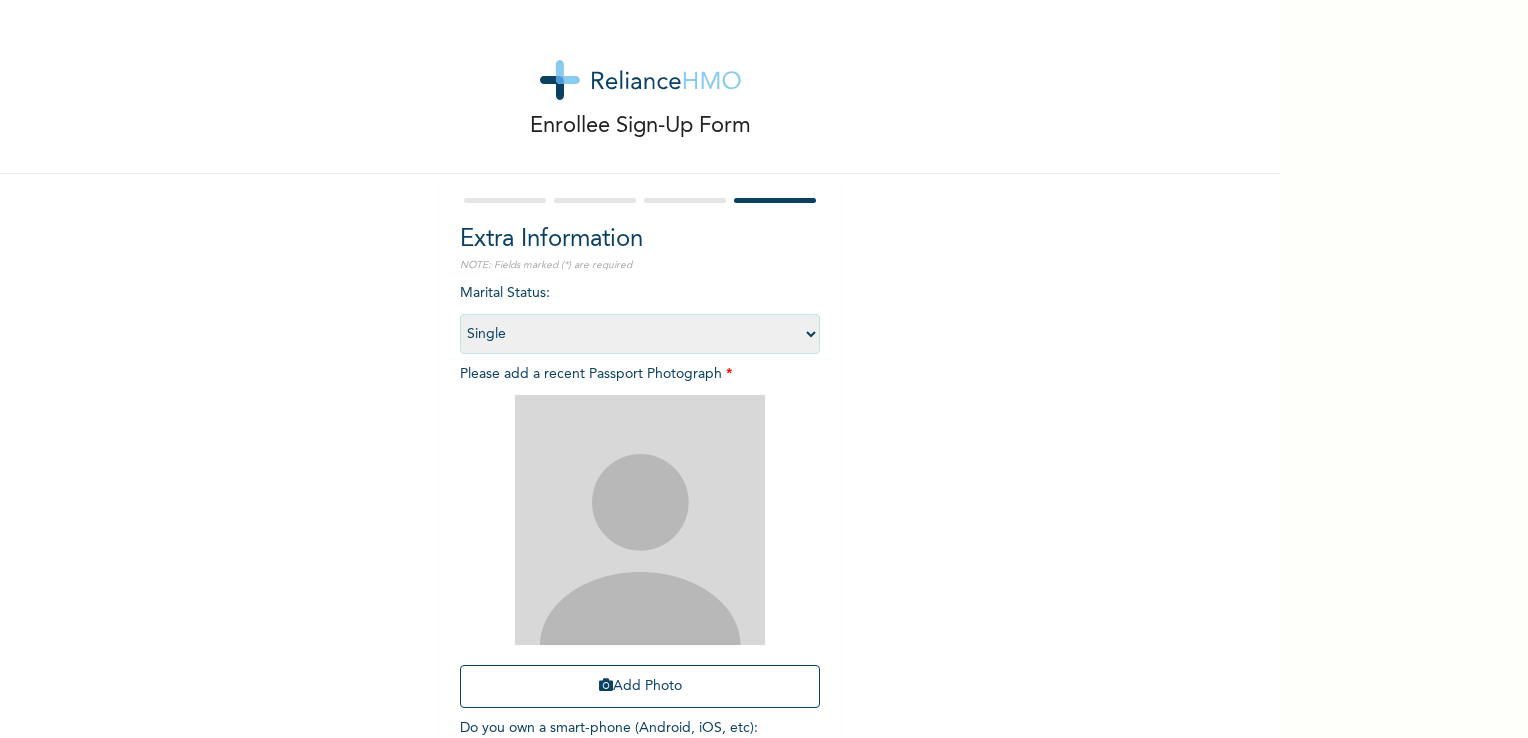 click on "Select marital status Single Married Divorced Widow/Widower" at bounding box center (640, 334) 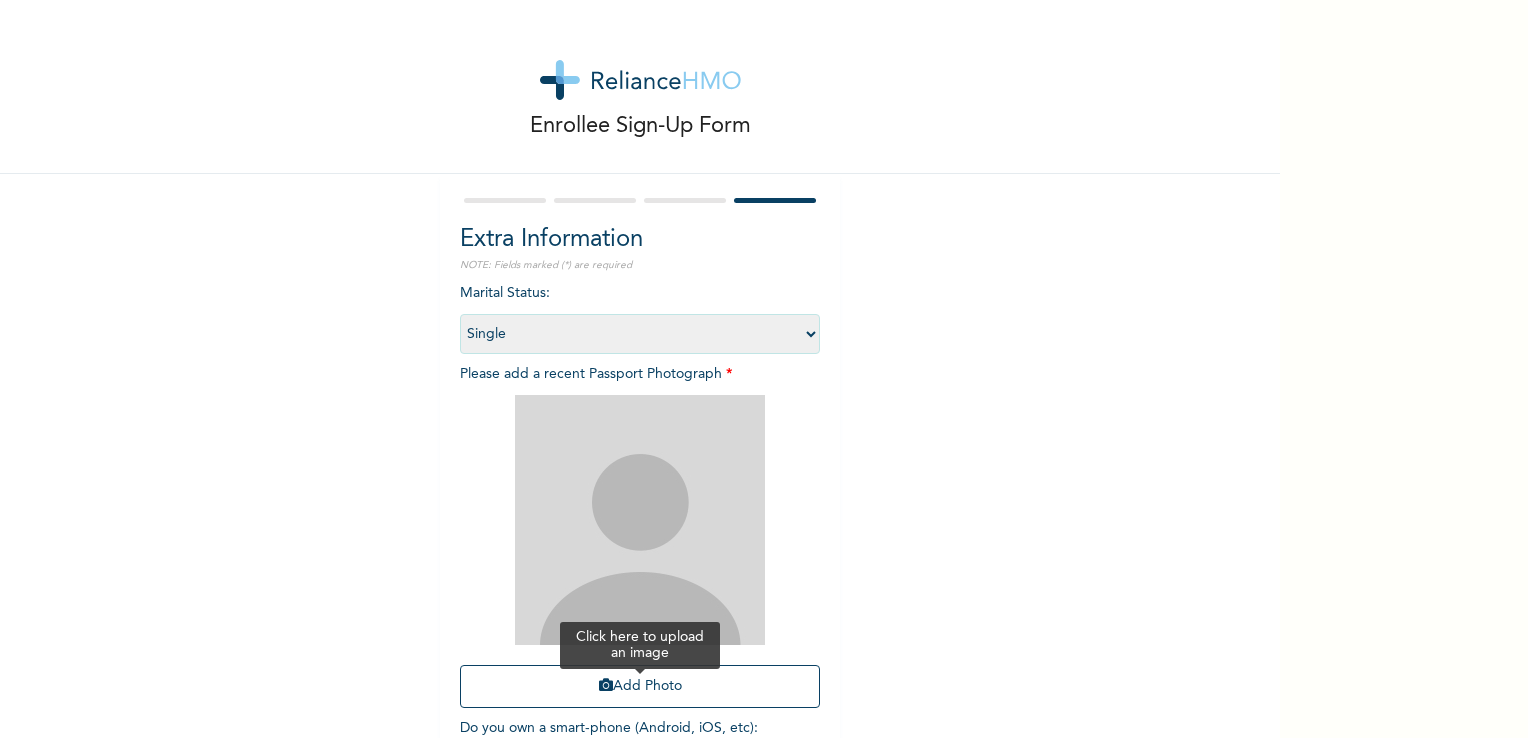 click at bounding box center [606, 685] 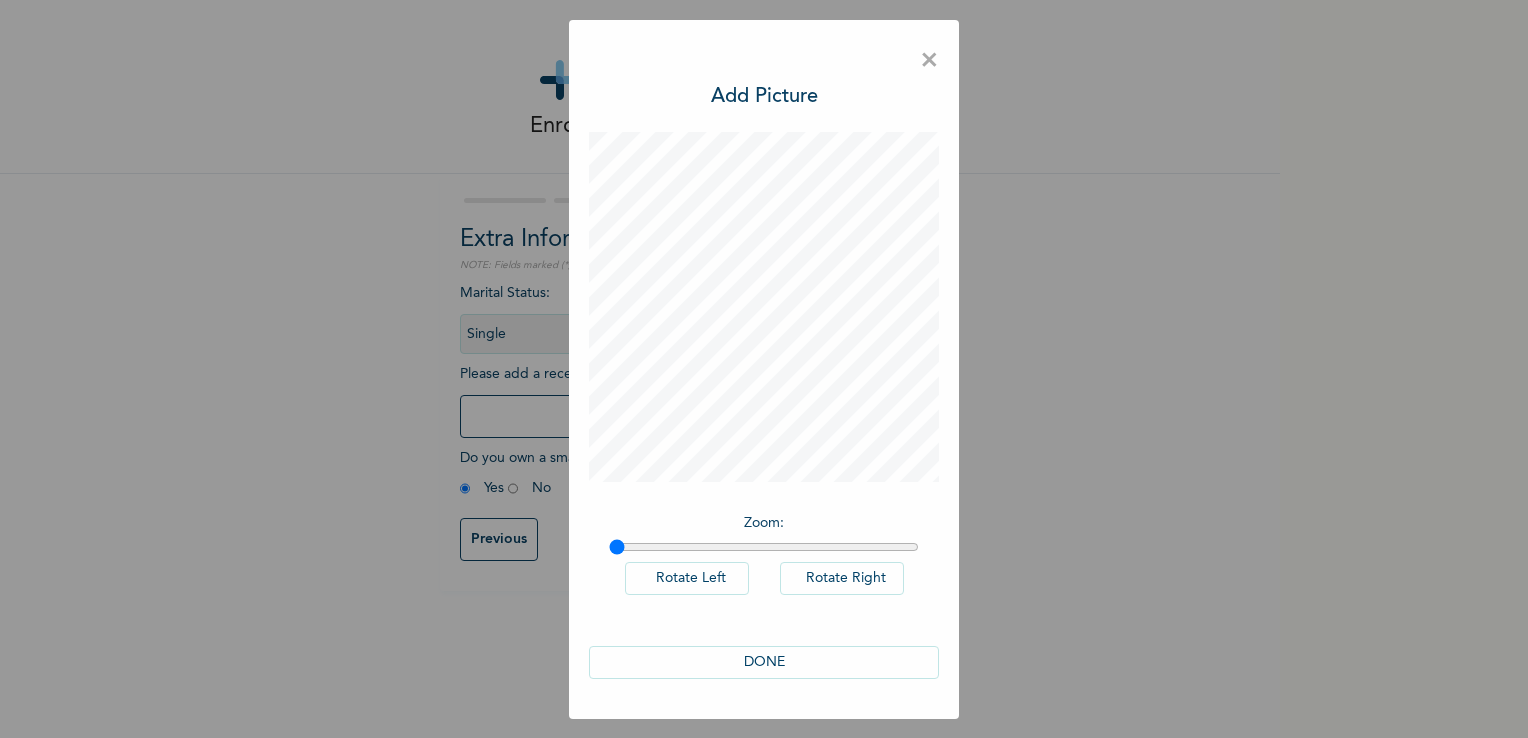 click on "DONE" at bounding box center [764, 662] 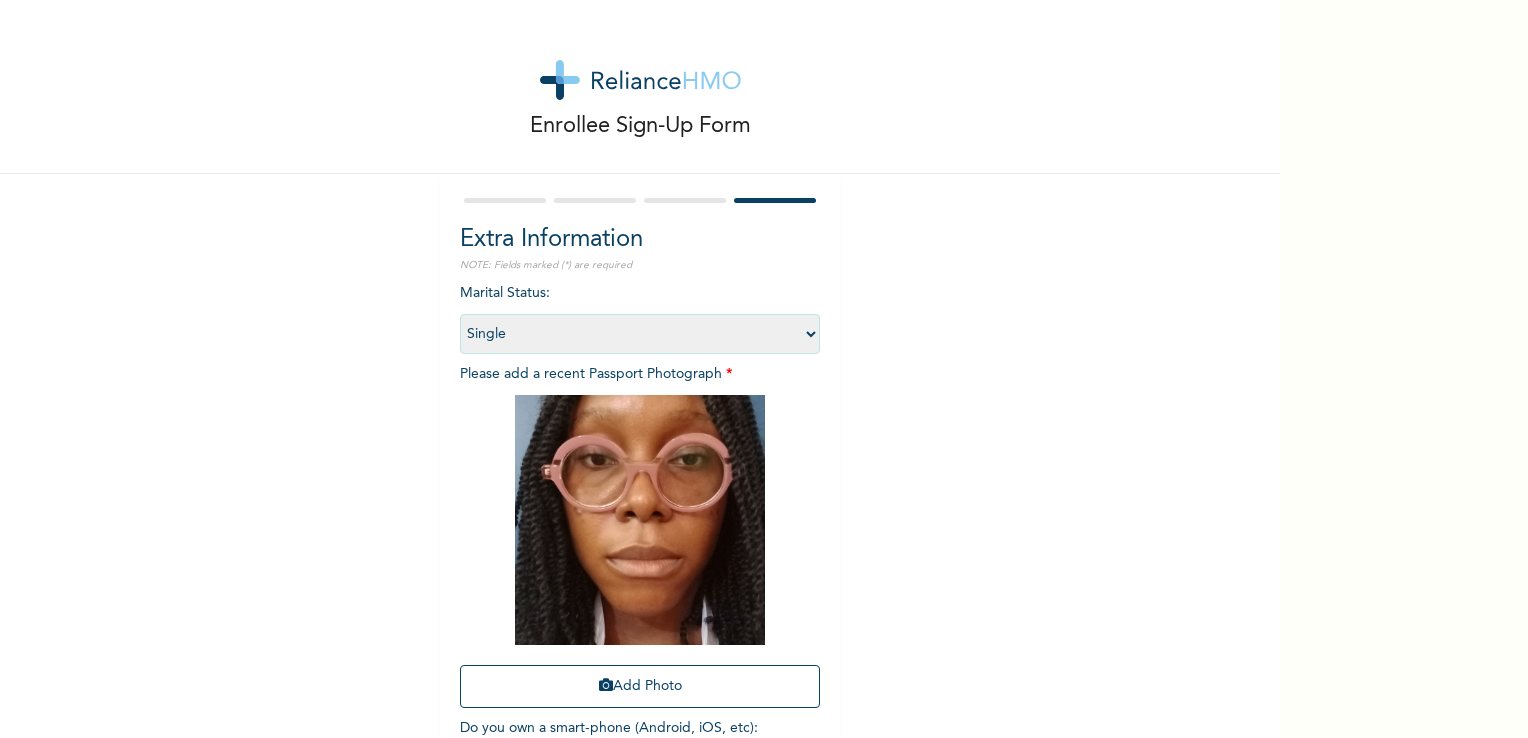 scroll, scrollTop: 136, scrollLeft: 0, axis: vertical 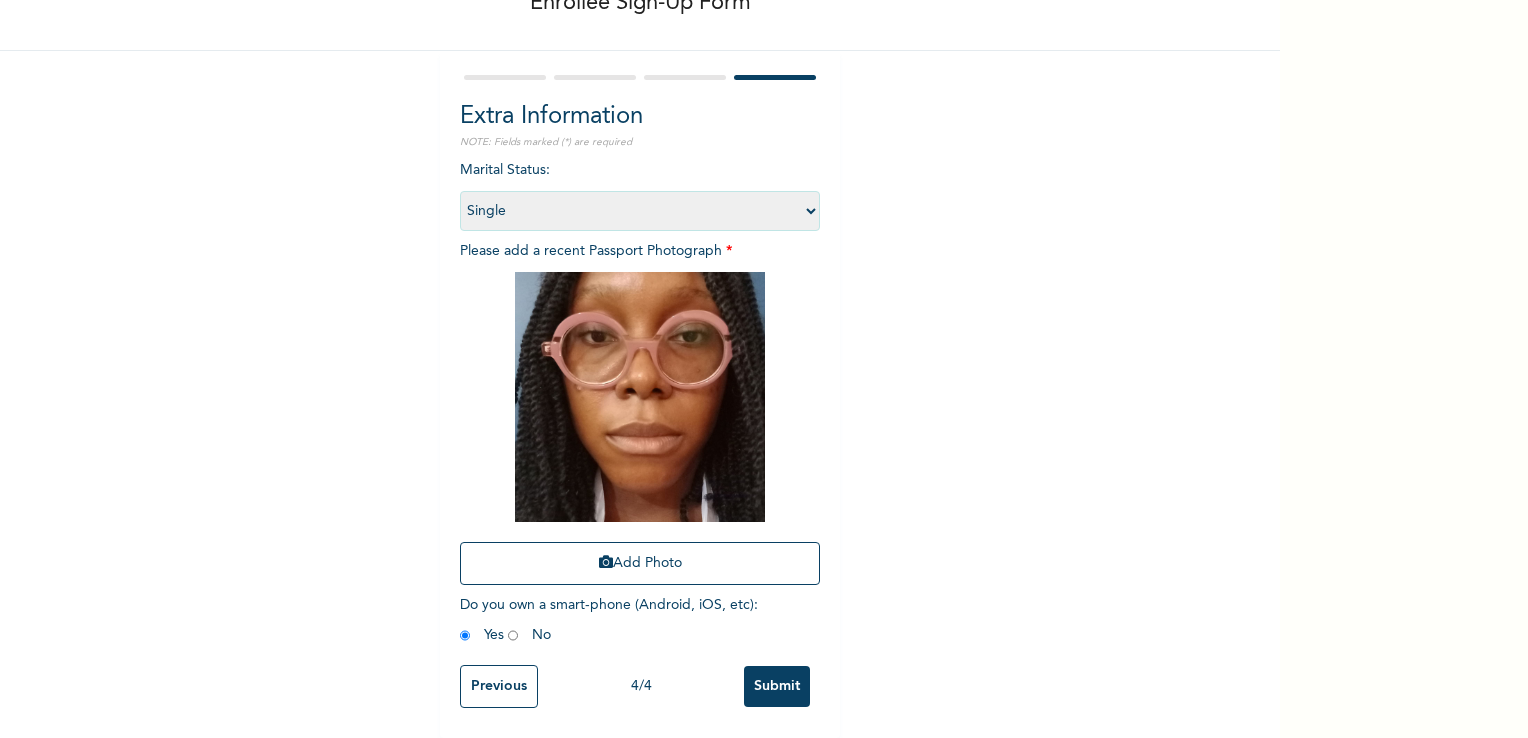 click on "Submit" at bounding box center [777, 686] 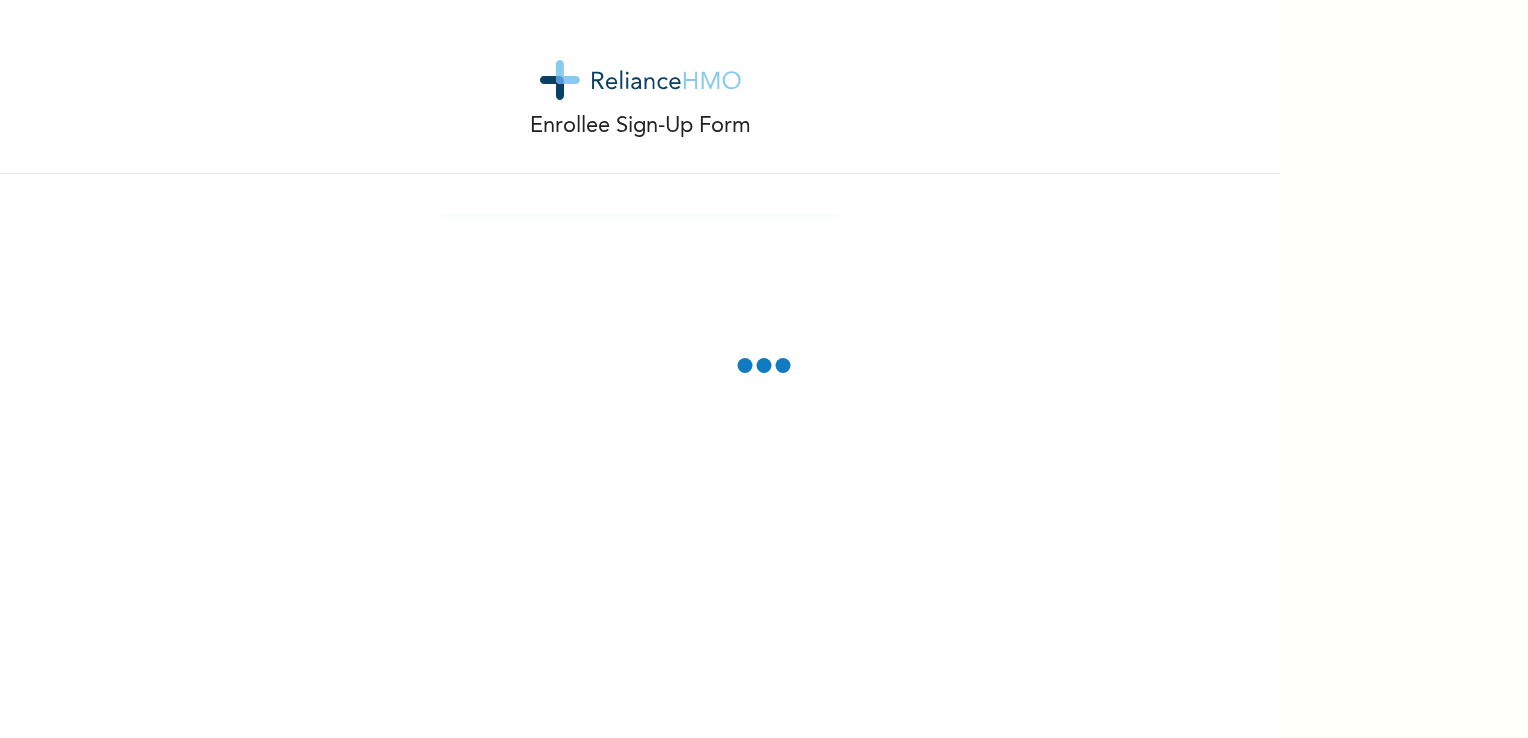 click on "Enrollee Sign-Up Form" at bounding box center [640, 369] 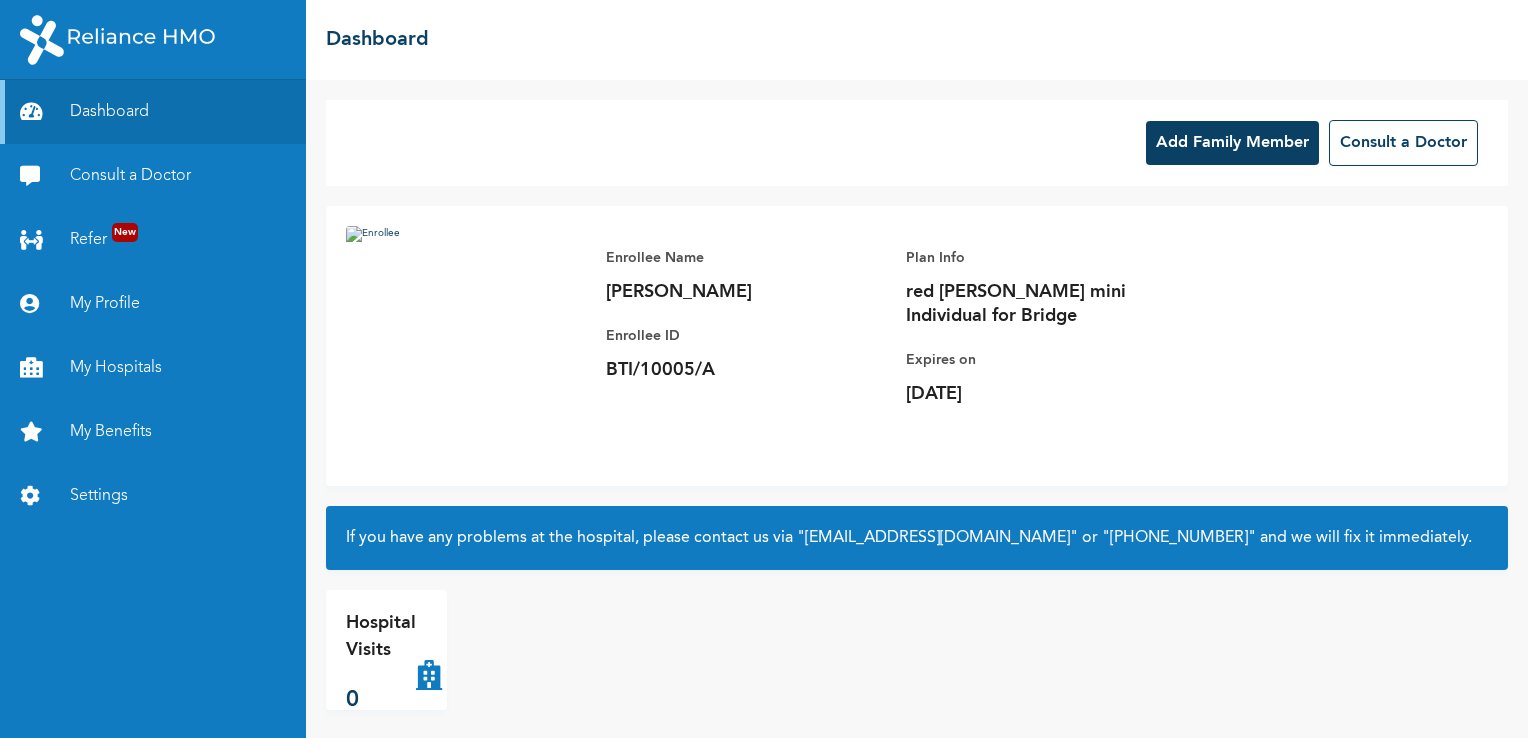 scroll, scrollTop: 0, scrollLeft: 0, axis: both 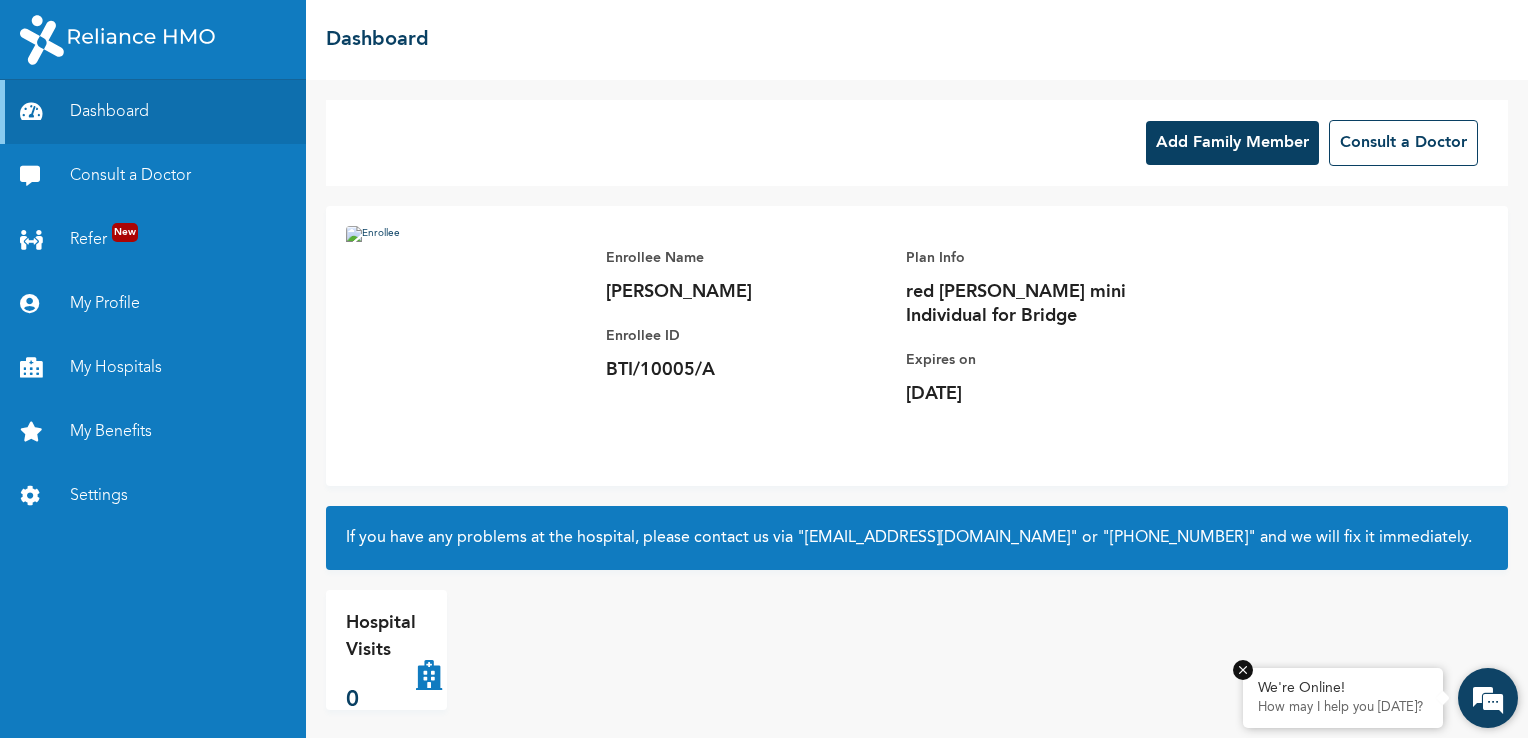click on "How may I help you [DATE]?" at bounding box center (1343, 708) 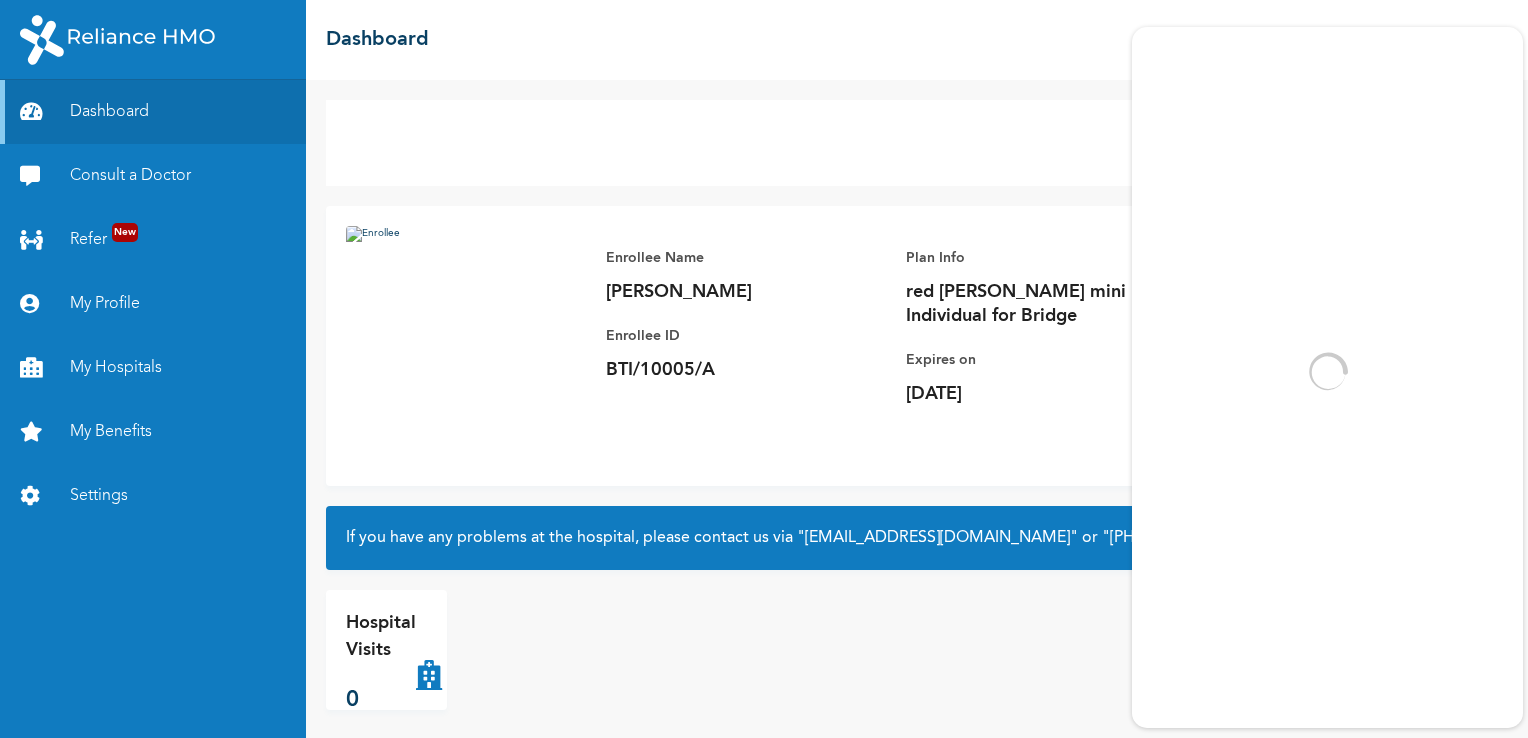 scroll, scrollTop: 0, scrollLeft: 0, axis: both 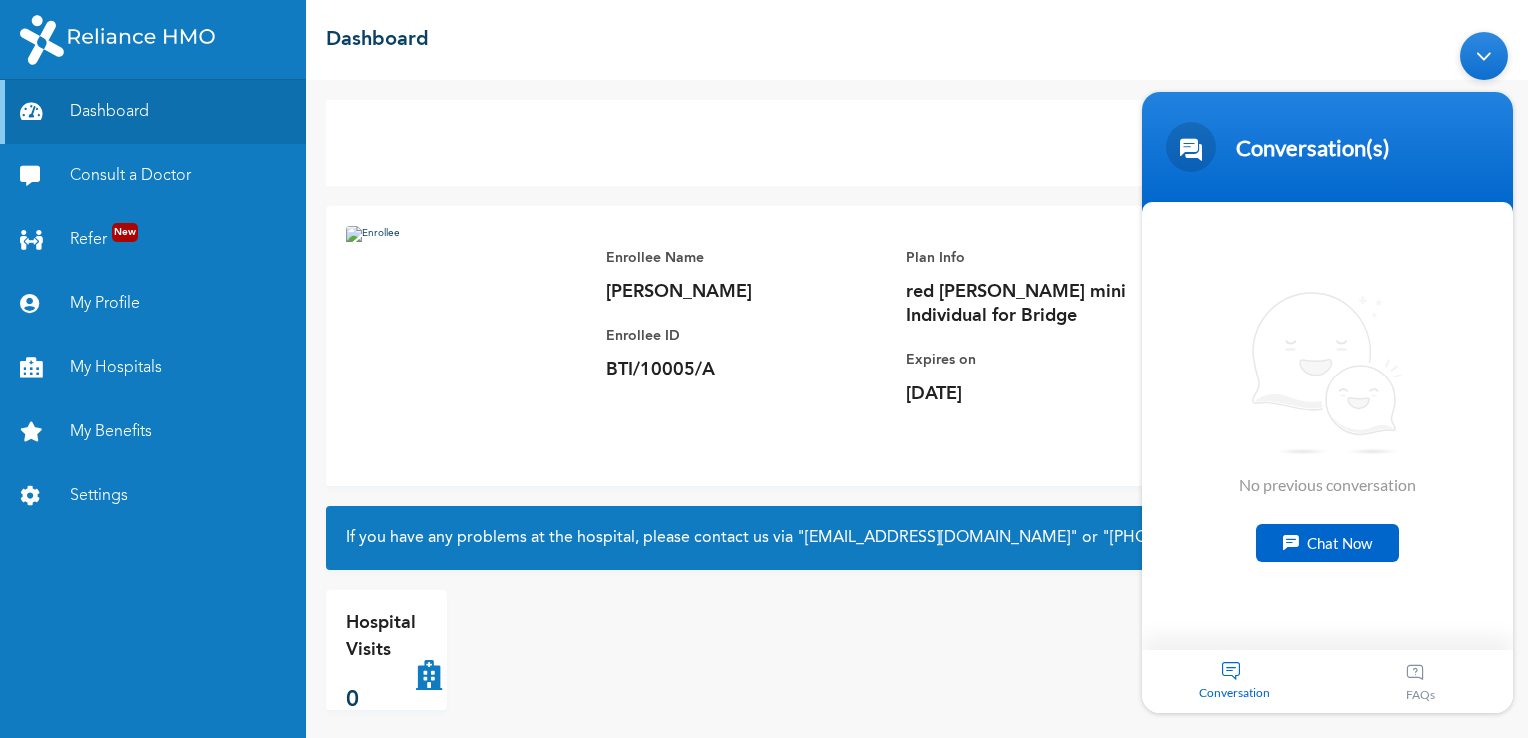 click on "Conversation" at bounding box center [1235, 680] 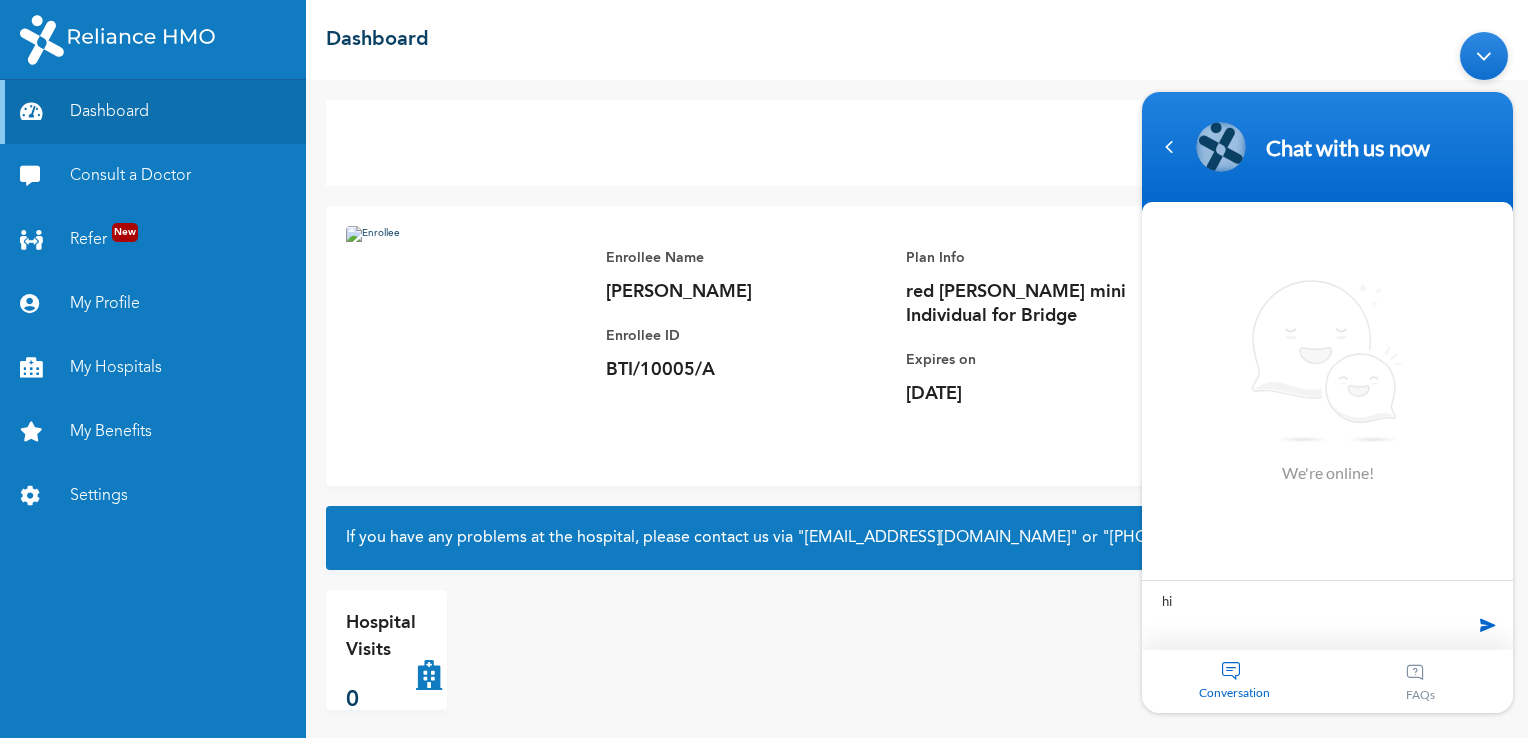 type on "hi" 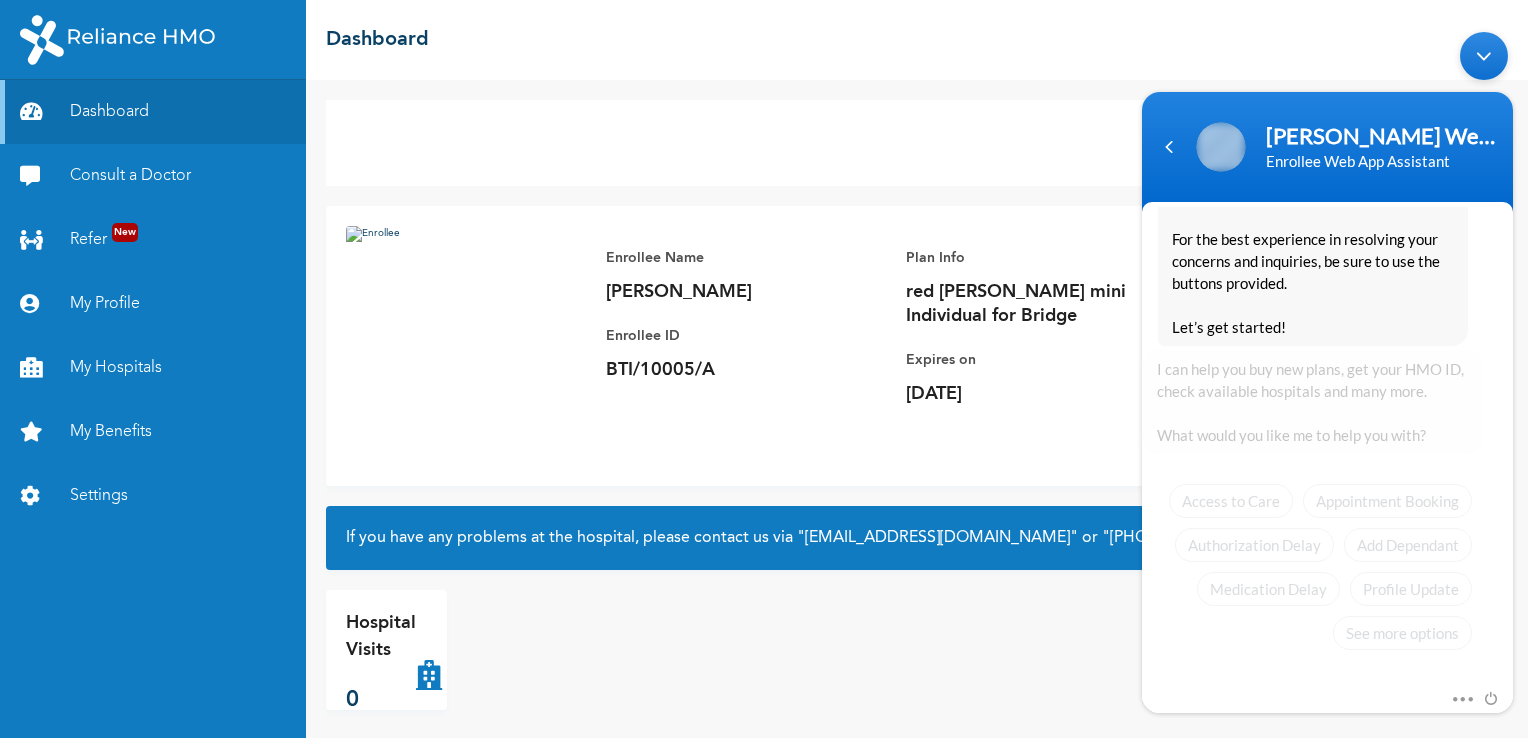 scroll, scrollTop: 409, scrollLeft: 0, axis: vertical 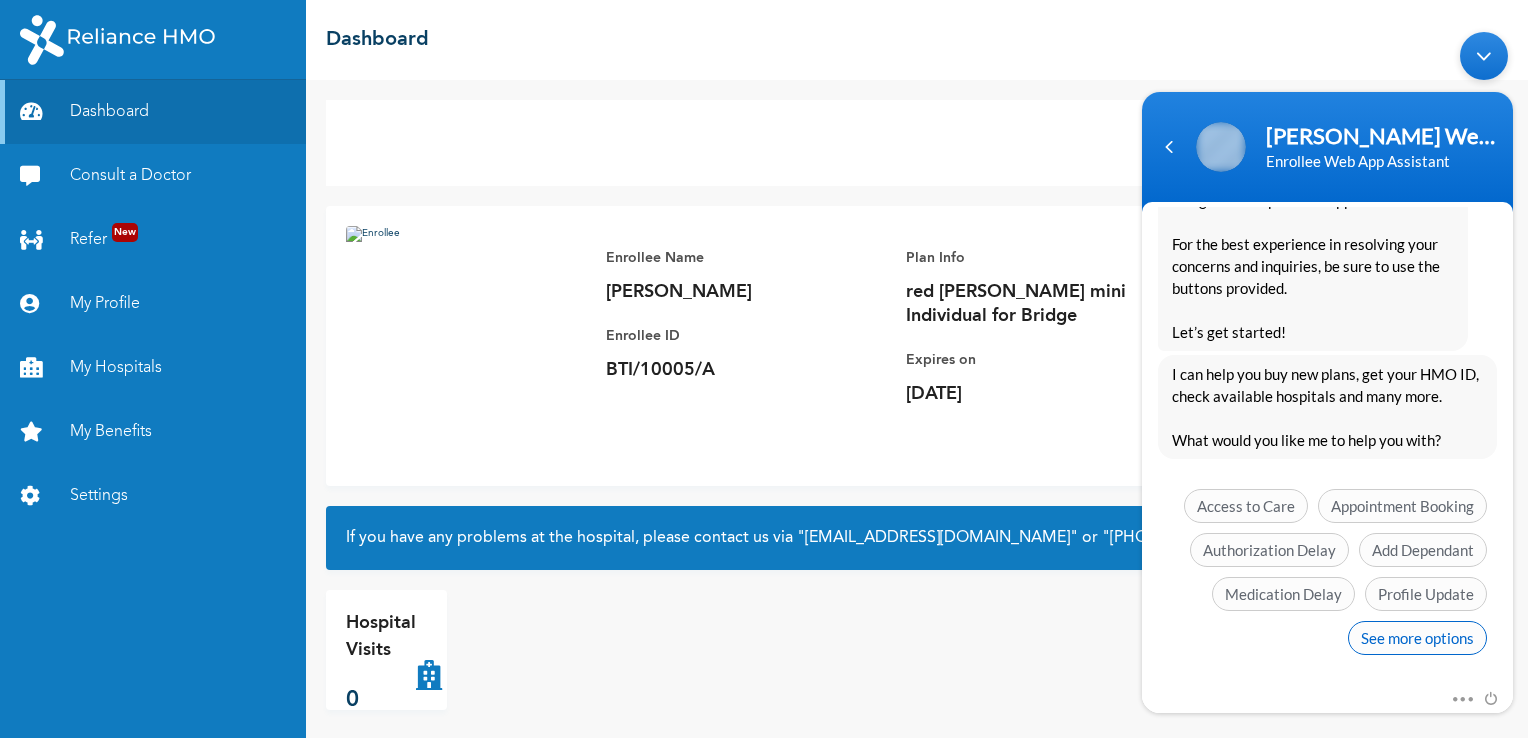 click on "See more options" at bounding box center (1417, 637) 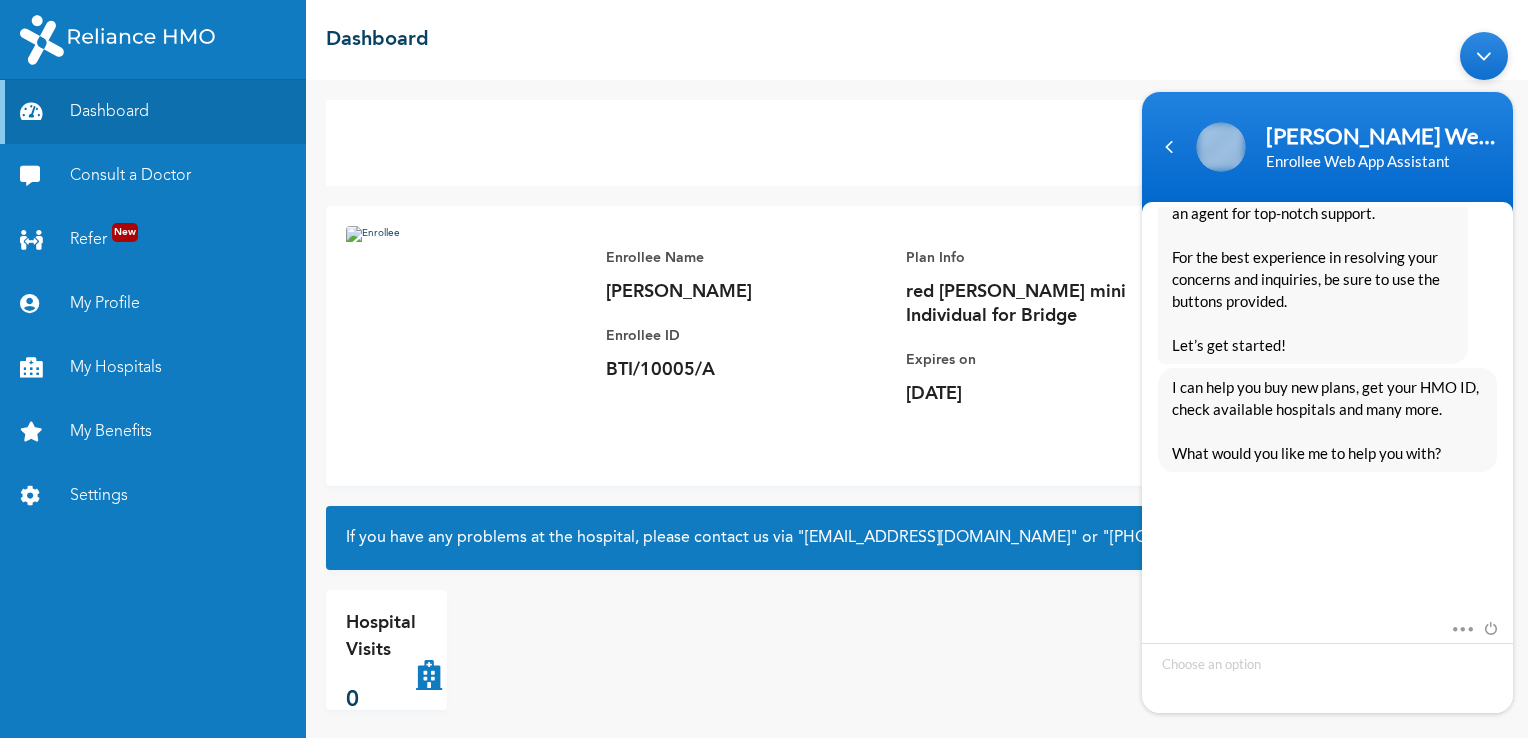 scroll, scrollTop: 392, scrollLeft: 0, axis: vertical 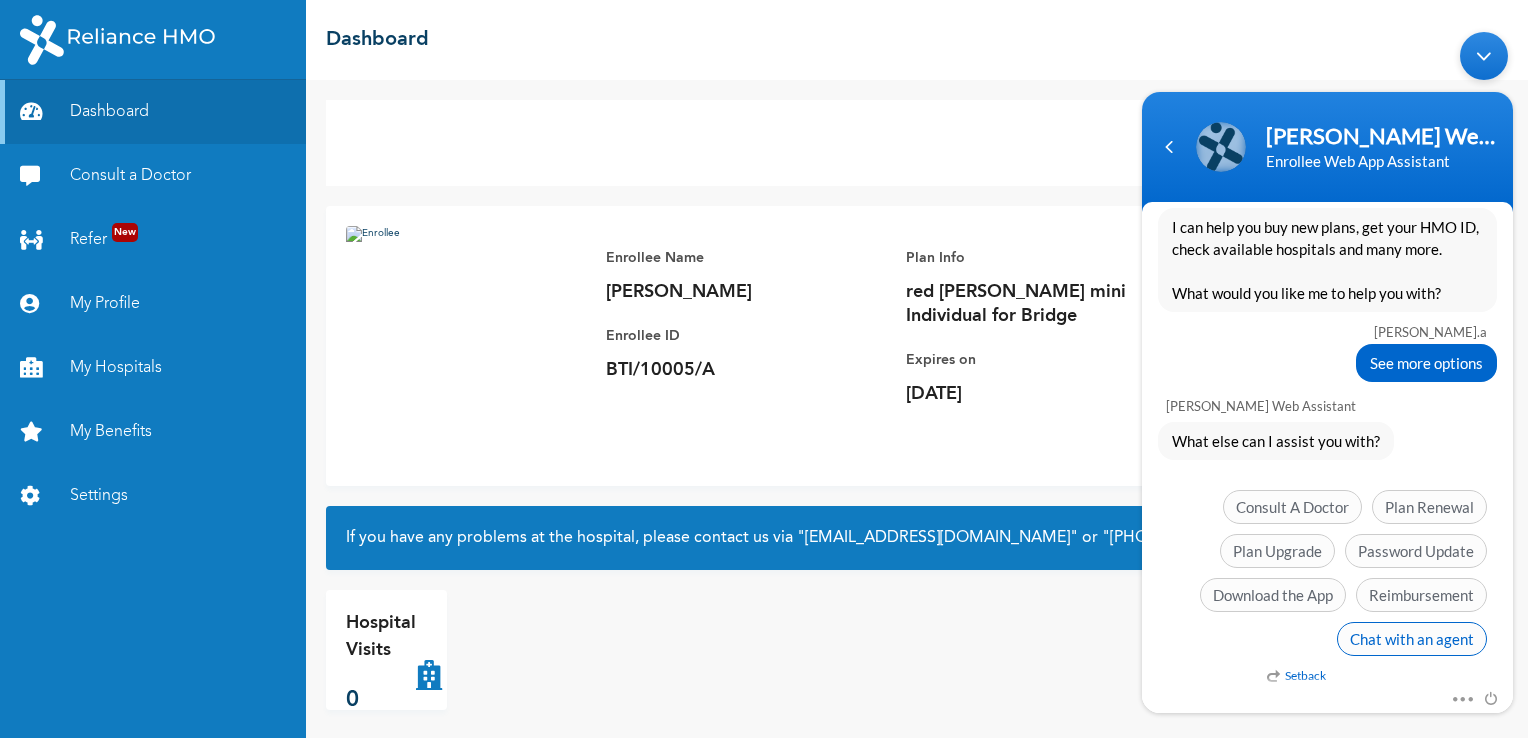 click on "Chat with an agent" at bounding box center (1412, 638) 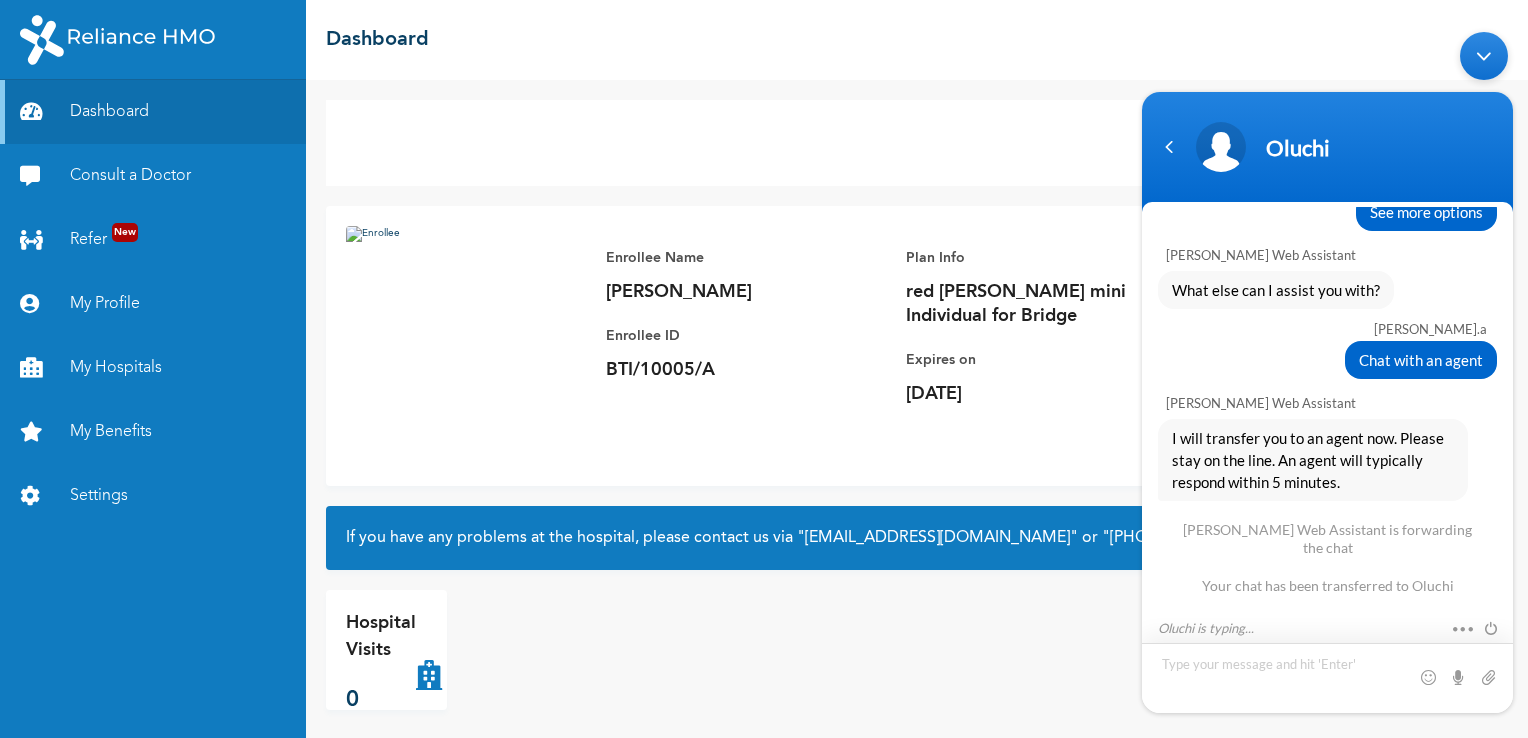 scroll, scrollTop: 908, scrollLeft: 0, axis: vertical 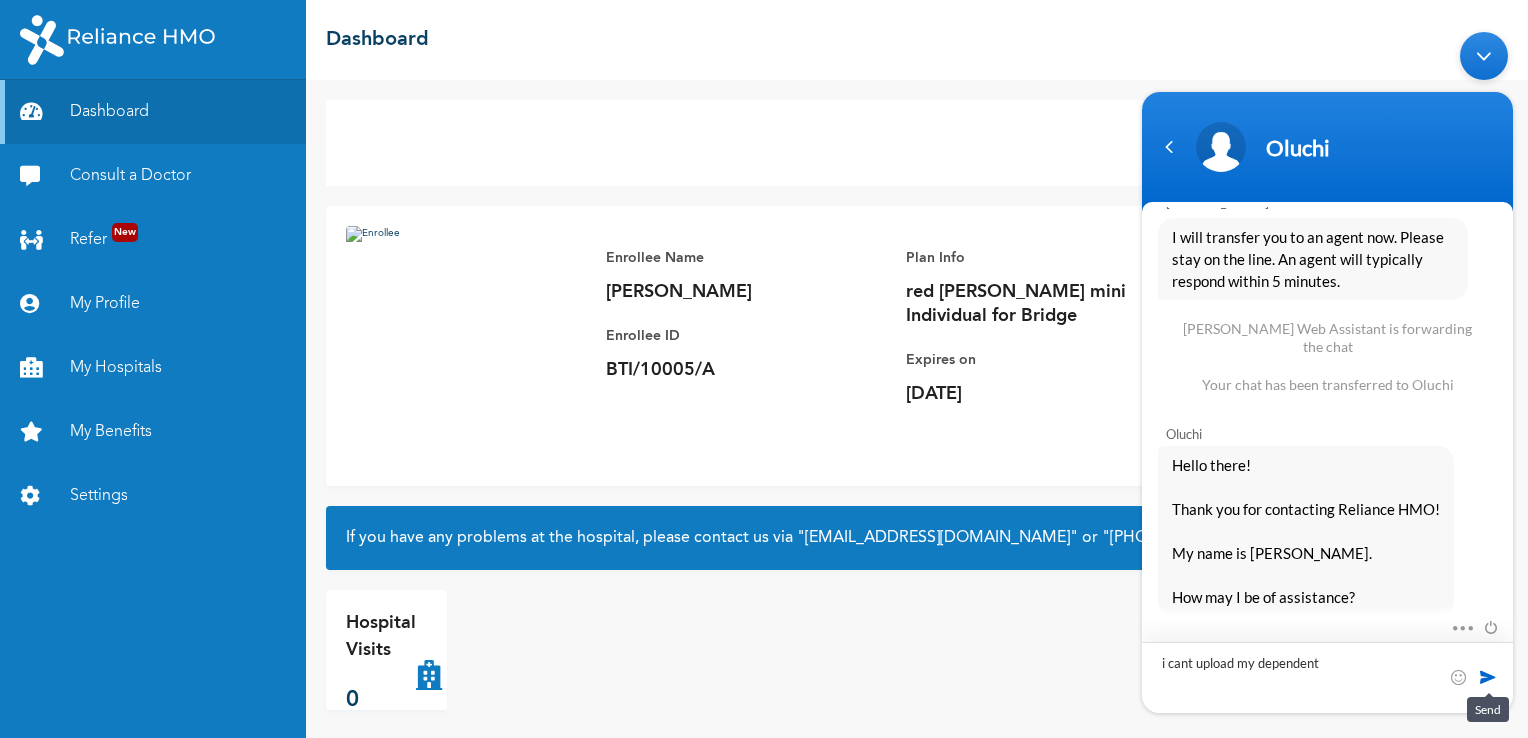 type on "i cant upload my dependent" 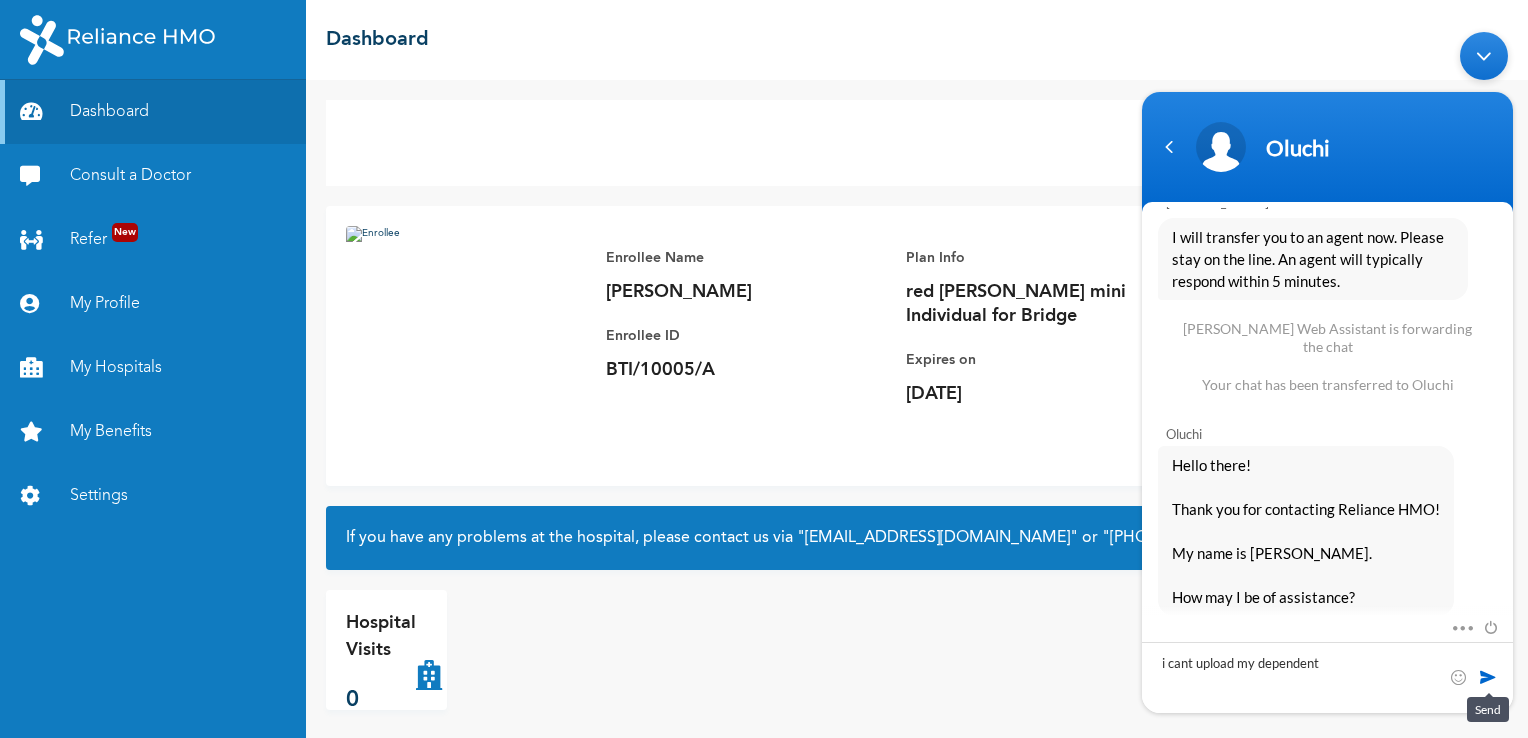 click at bounding box center (1488, 676) 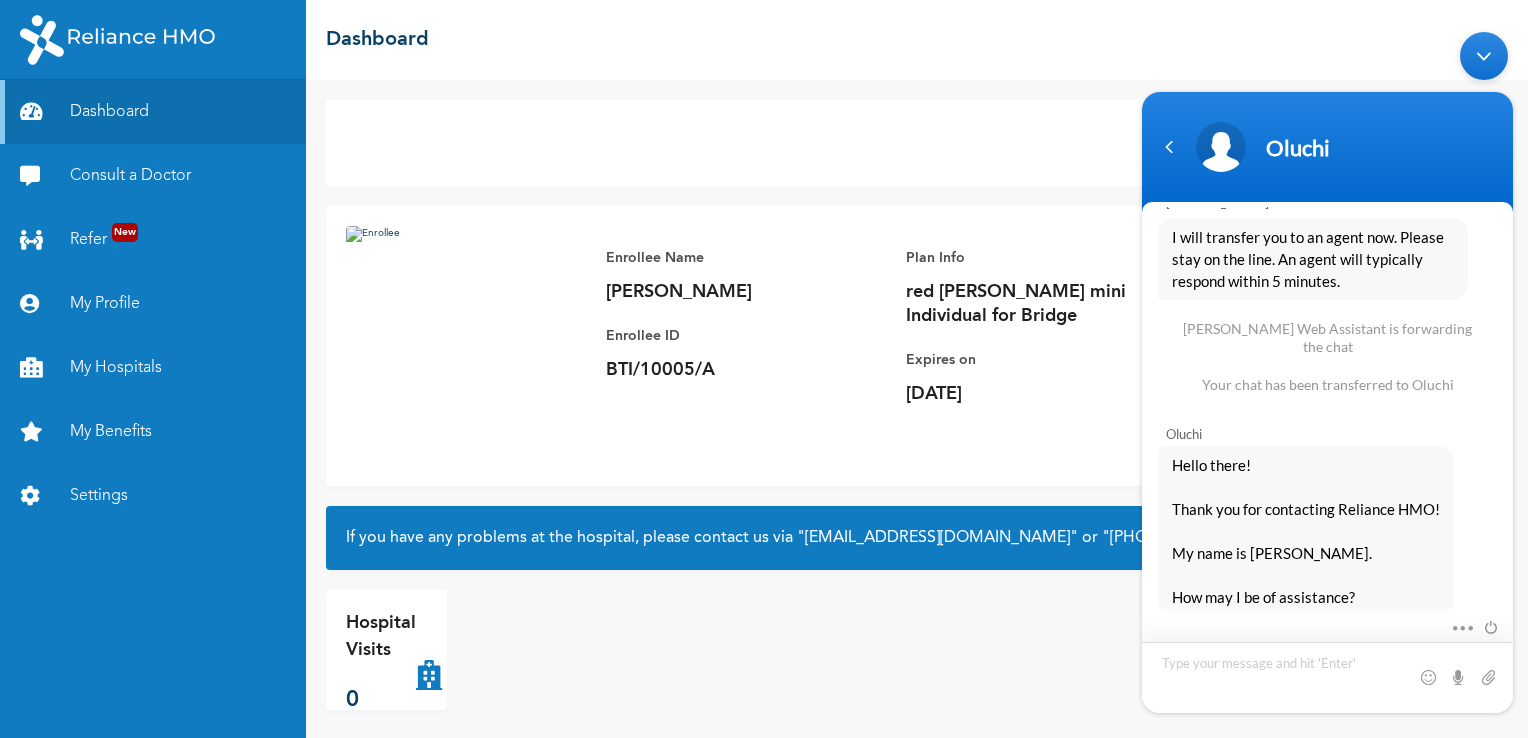 scroll, scrollTop: 978, scrollLeft: 0, axis: vertical 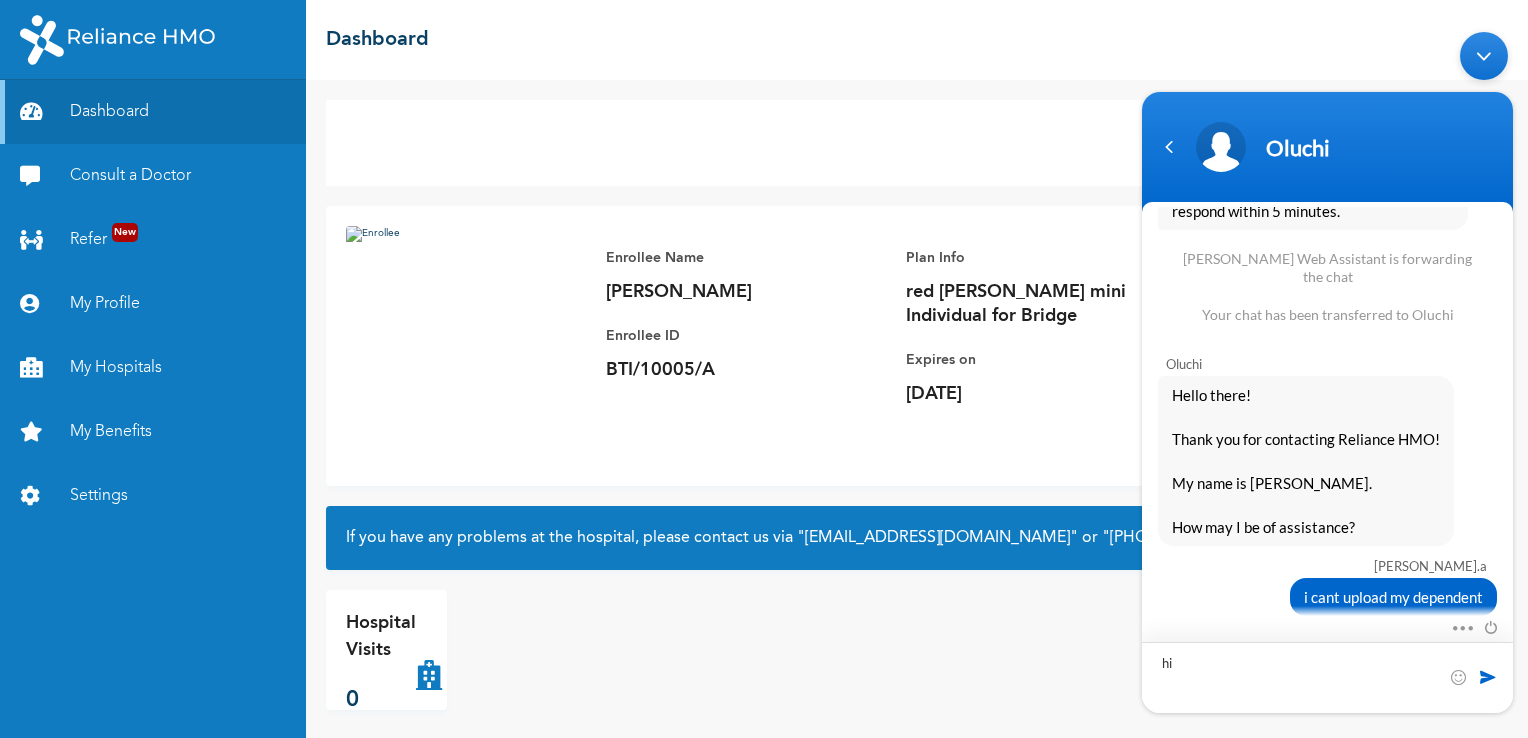type on "hi" 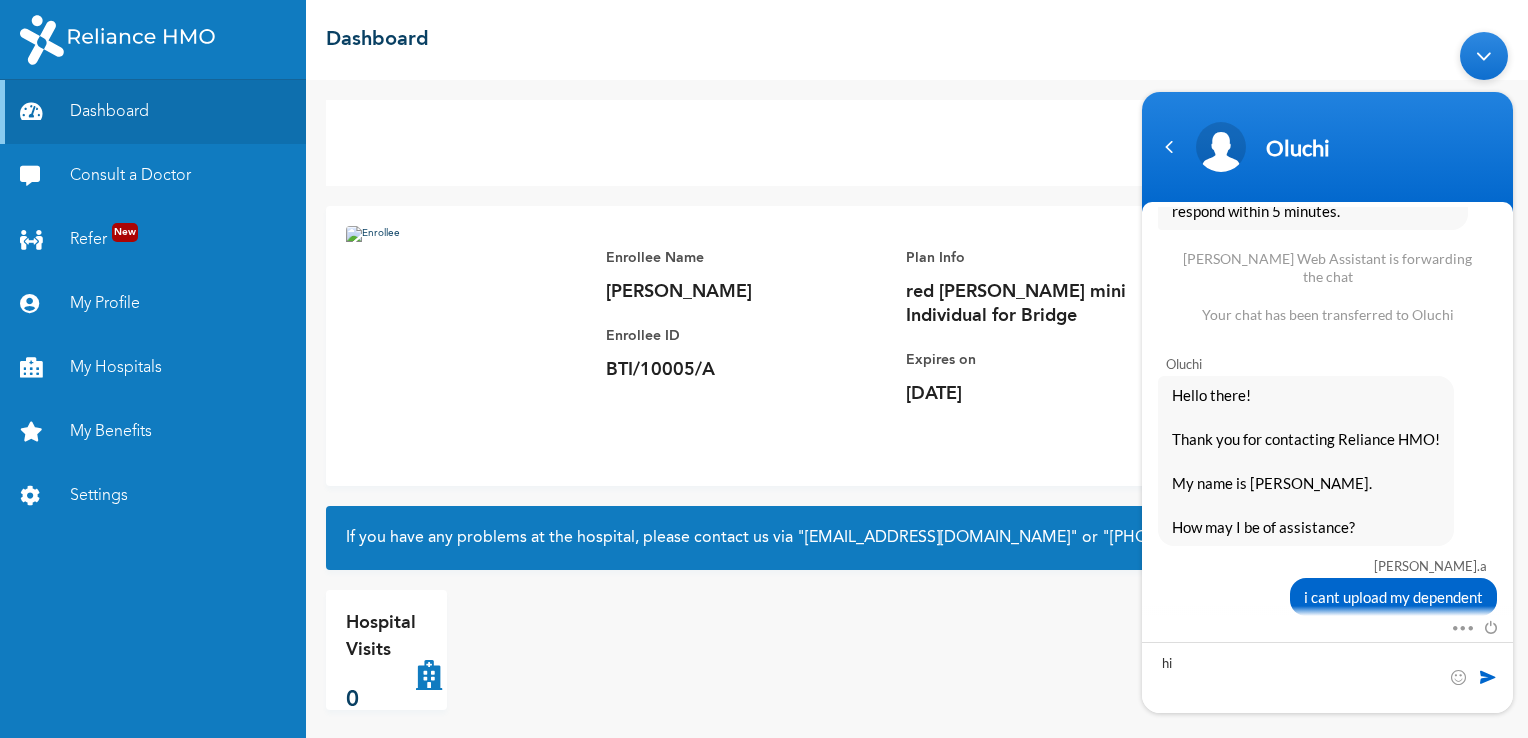 click at bounding box center (1488, 676) 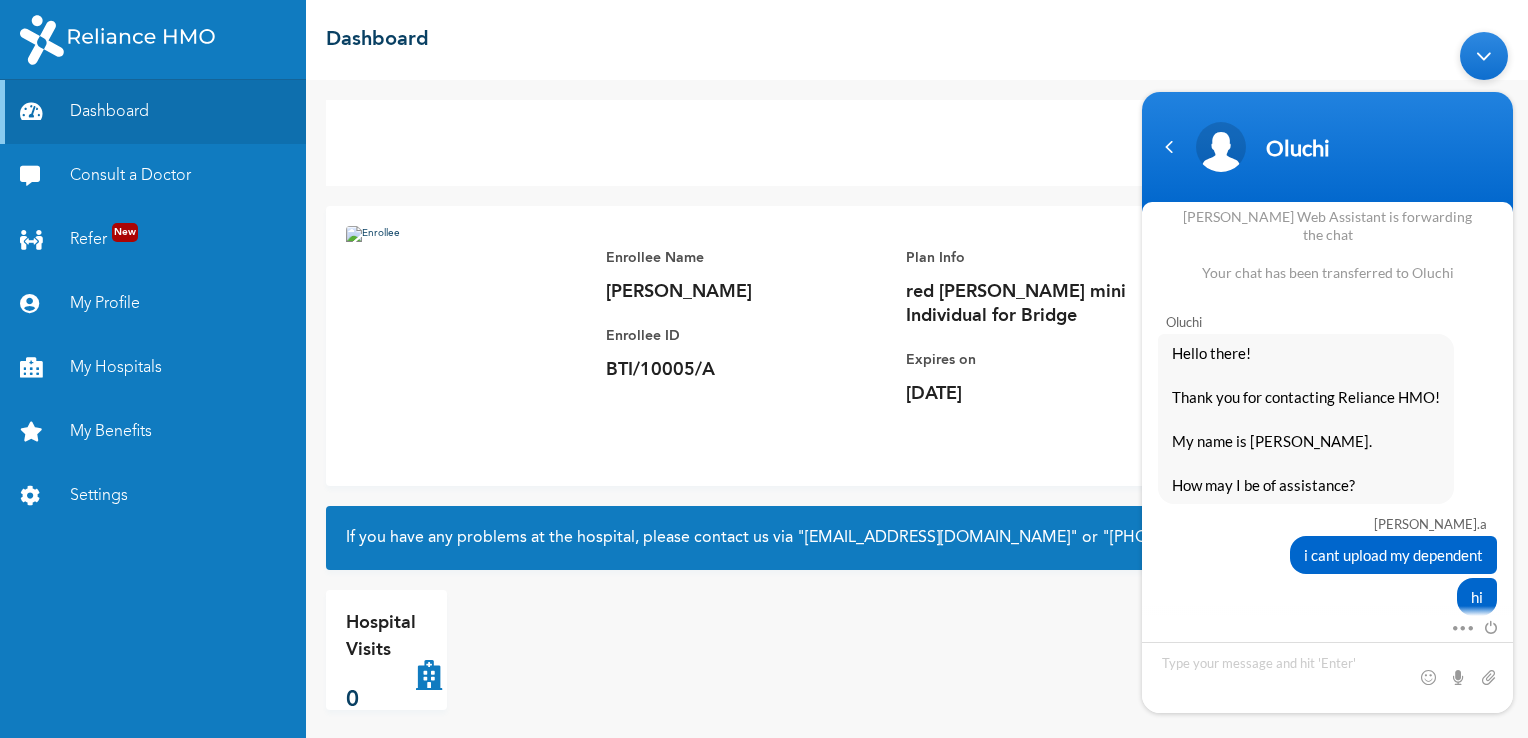 scroll, scrollTop: 1153, scrollLeft: 0, axis: vertical 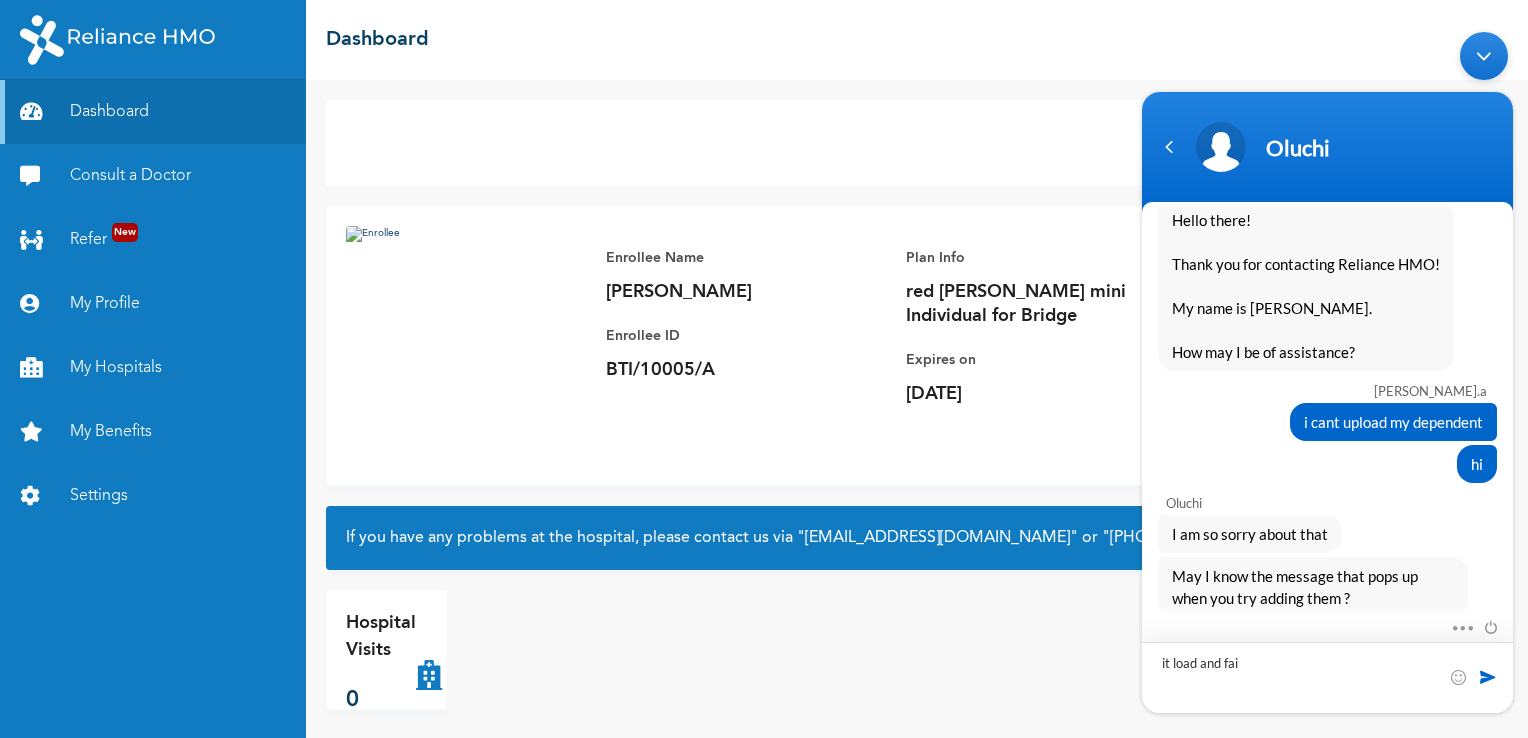 type on "it load and fail" 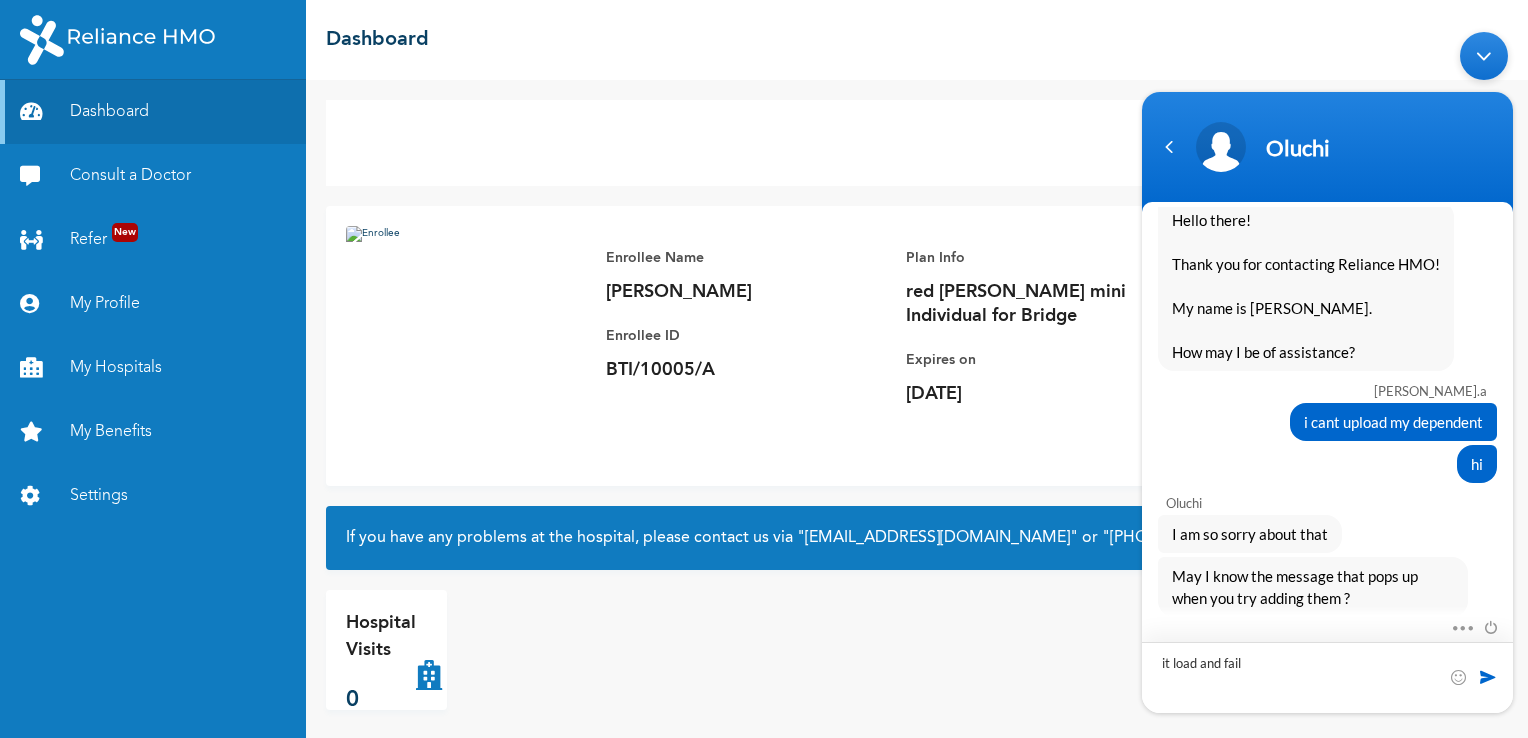 type 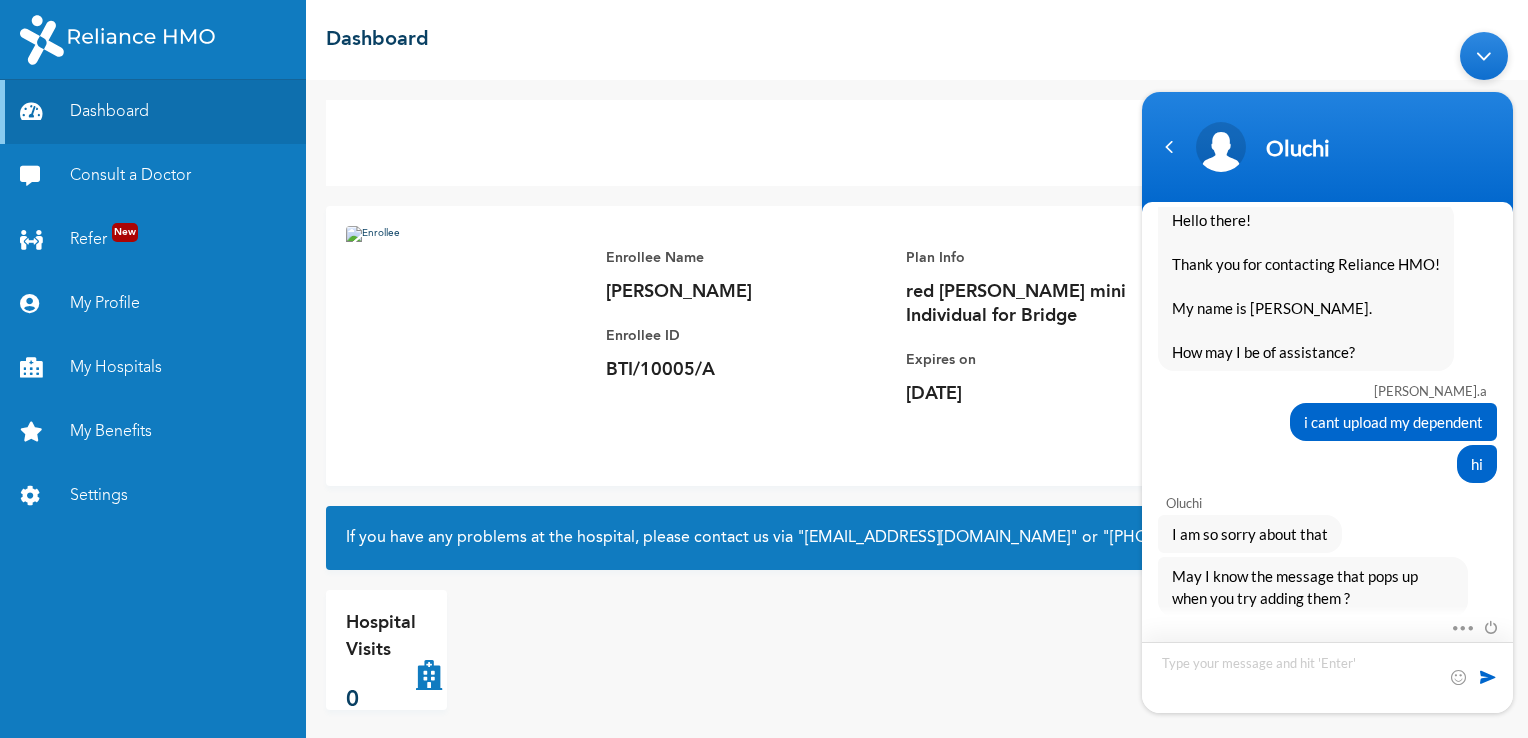 scroll, scrollTop: 1223, scrollLeft: 0, axis: vertical 